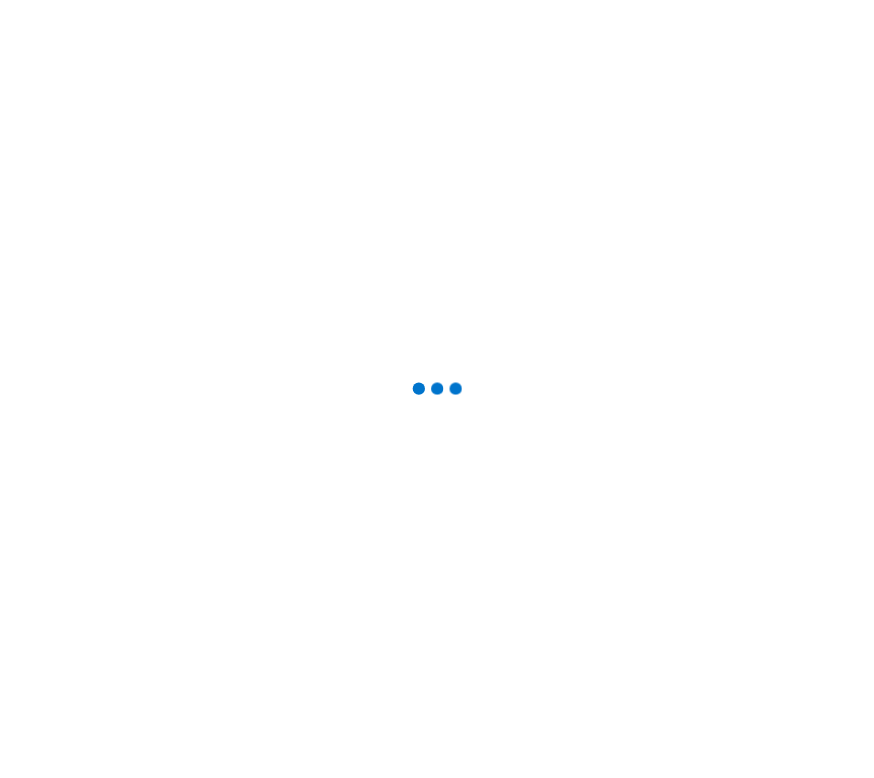 scroll, scrollTop: 0, scrollLeft: 0, axis: both 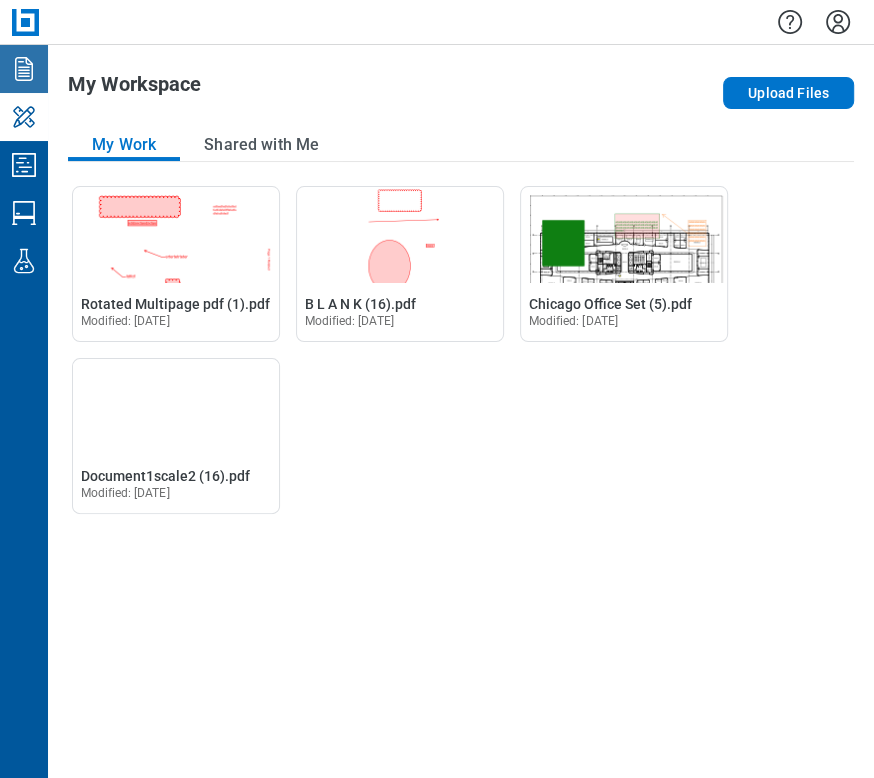 click on "Documents" at bounding box center (24, 69) 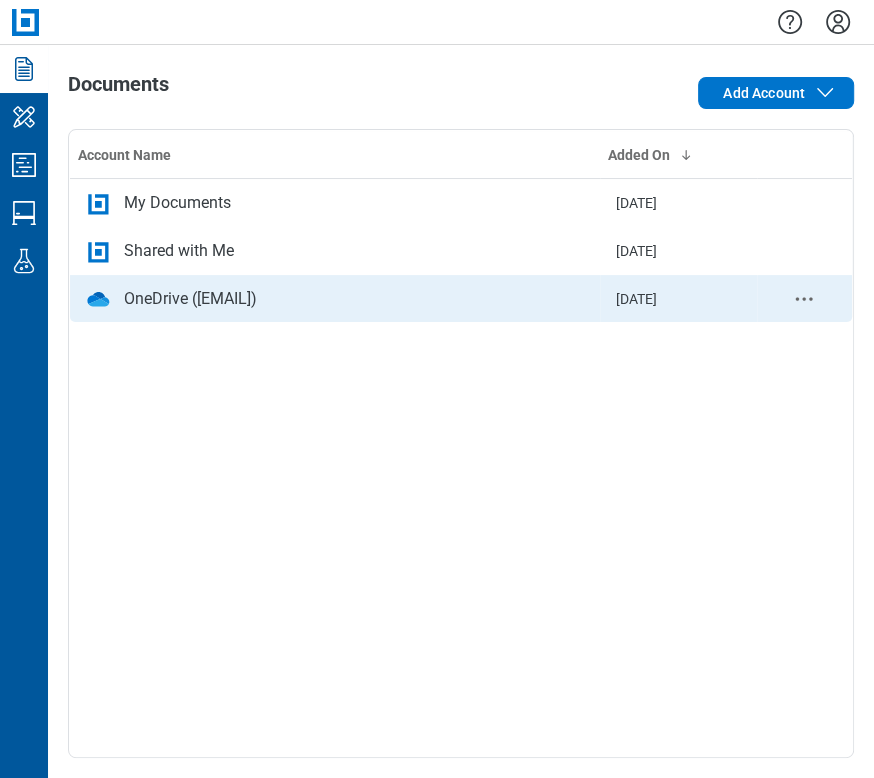 click on "OneDrive ([EMAIL])" at bounding box center (190, 299) 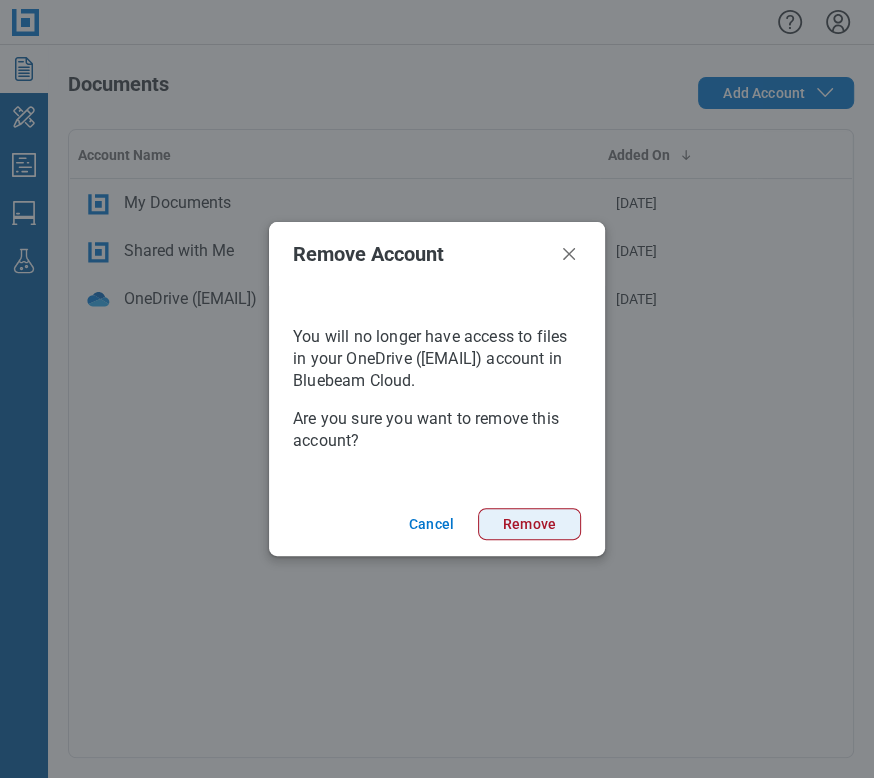 click on "Remove" at bounding box center (529, 524) 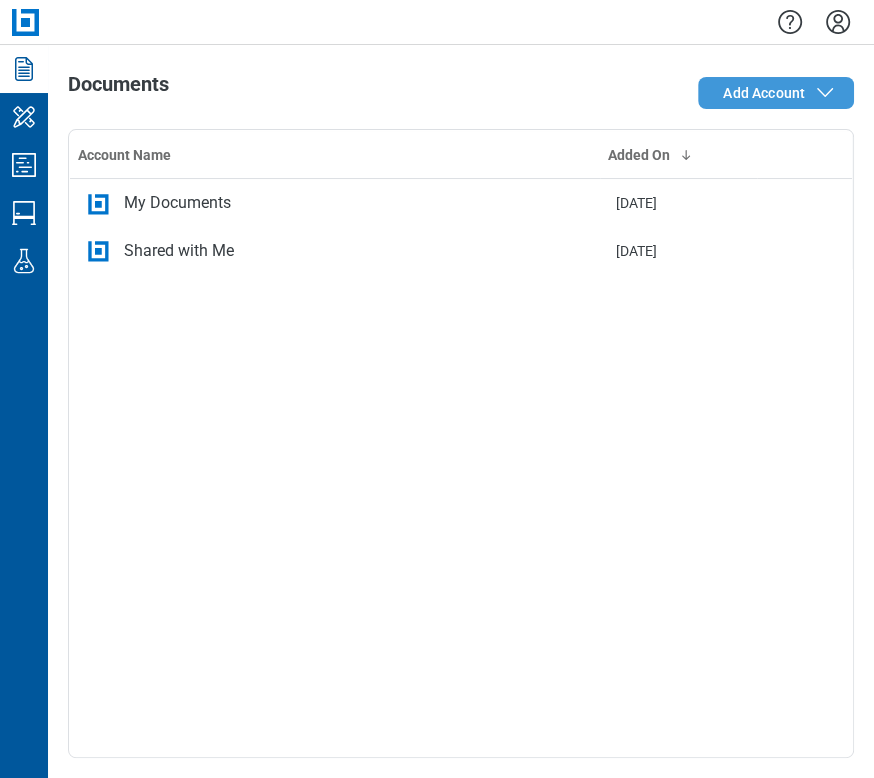 click on "Add Account" at bounding box center [780, 93] 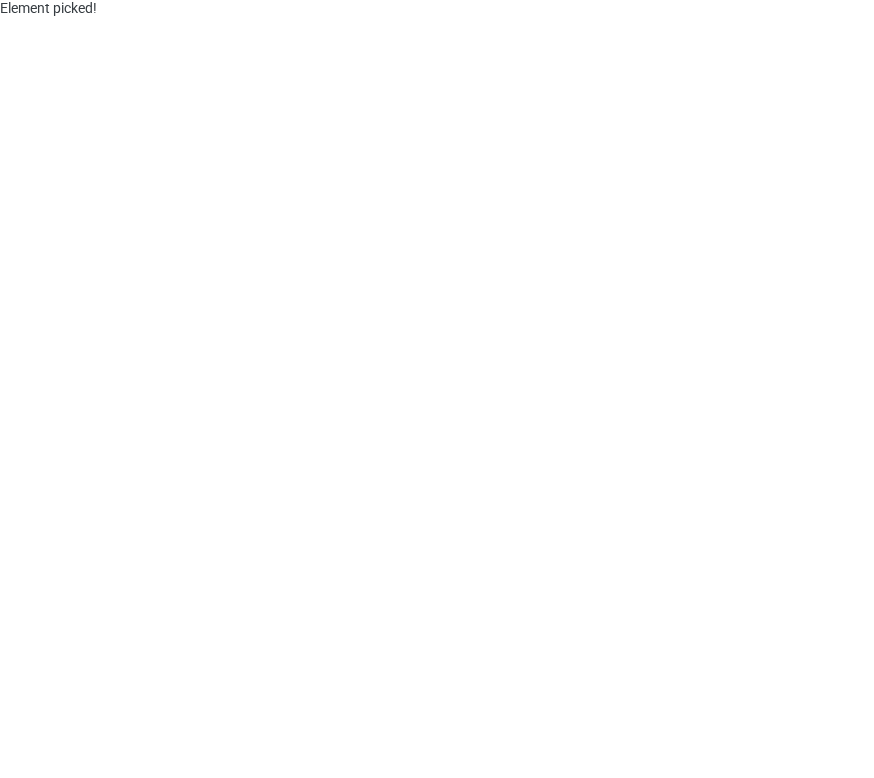 scroll, scrollTop: 0, scrollLeft: 0, axis: both 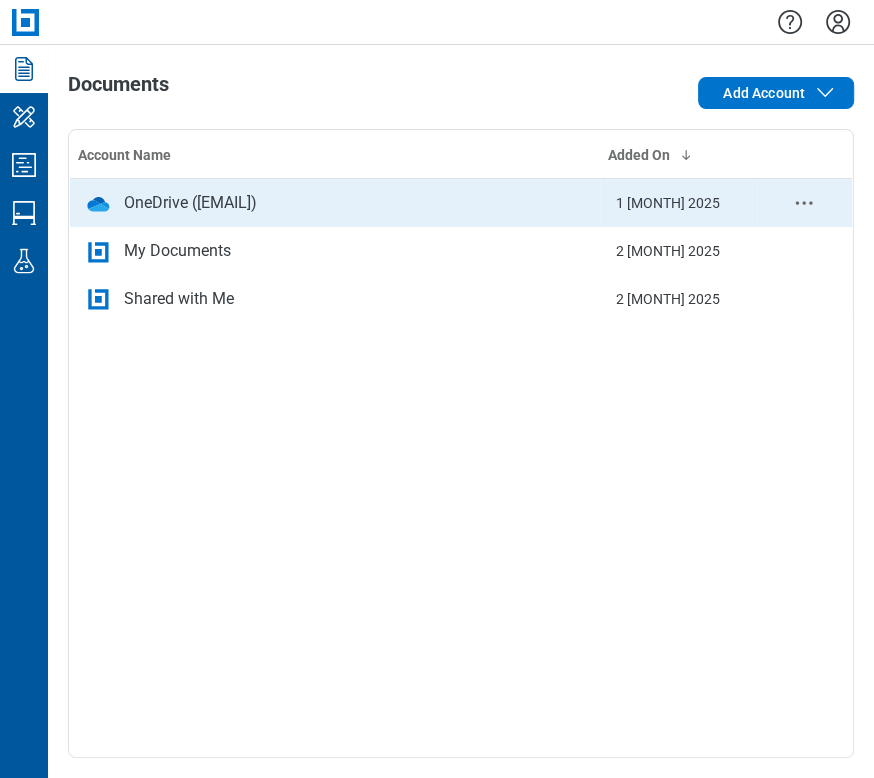 click on "OneDrive ([EMAIL])" at bounding box center (190, 203) 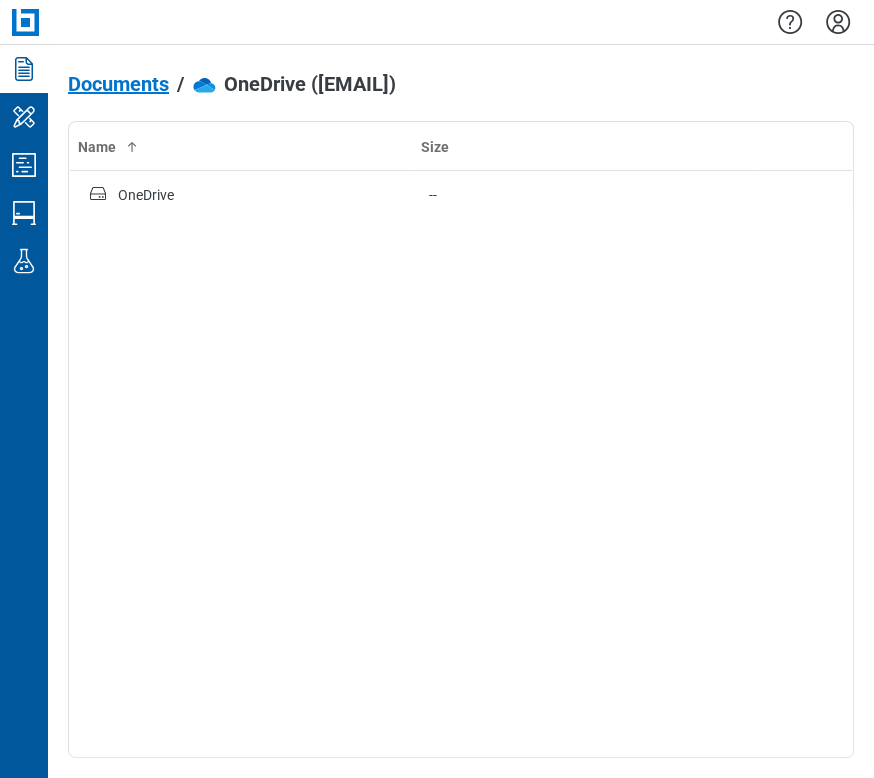 click on "Name Size OneDrive --" at bounding box center (461, 439) 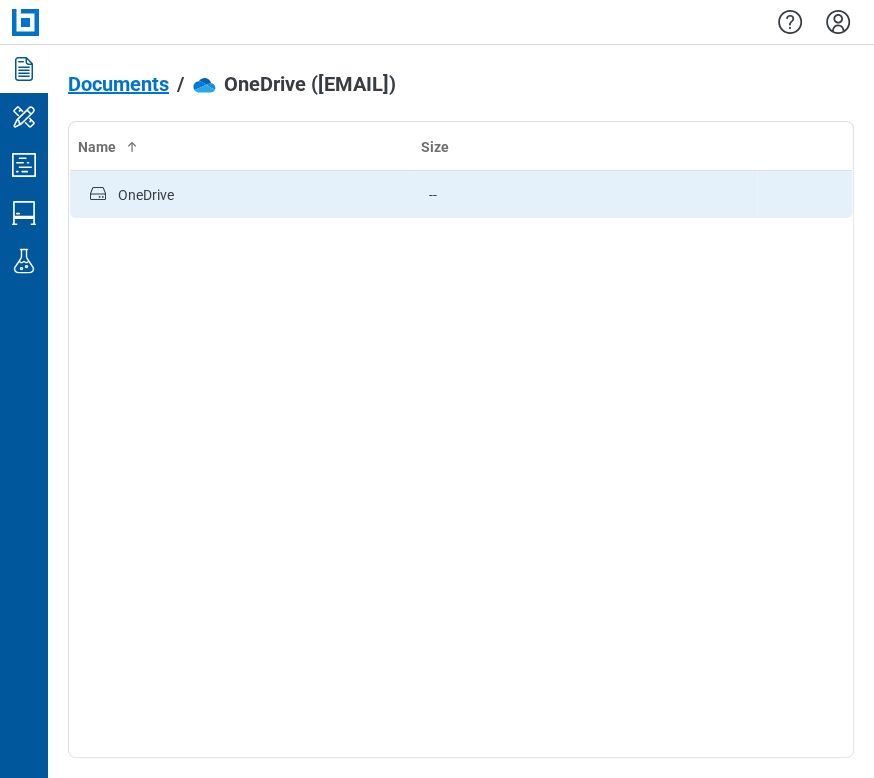 click on "OneDrive" at bounding box center (242, 195) 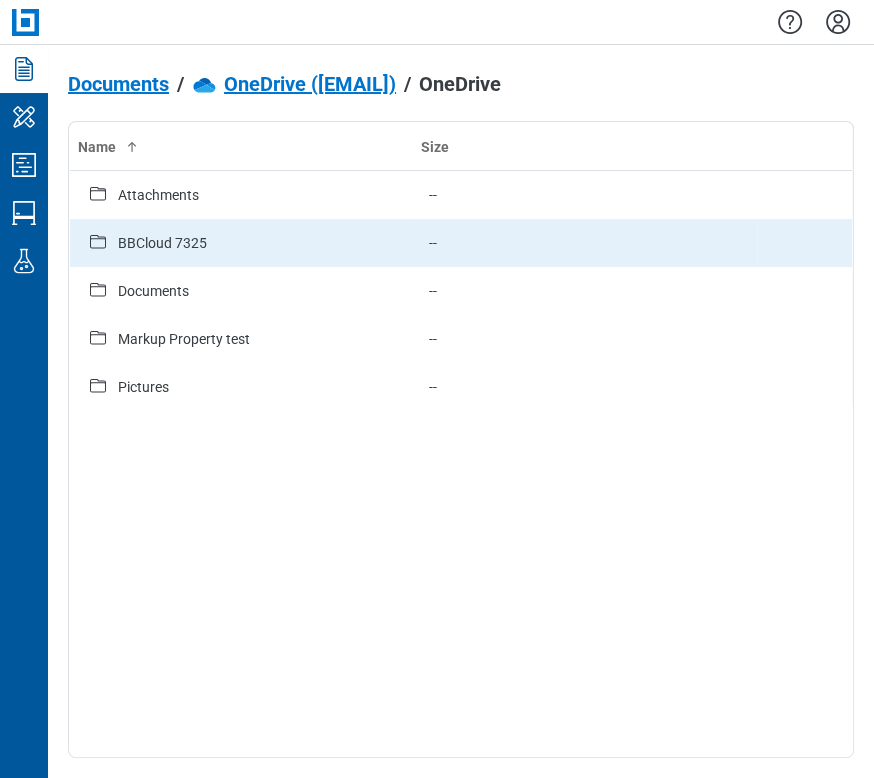 click on "BBCloud 7325" at bounding box center (241, 243) 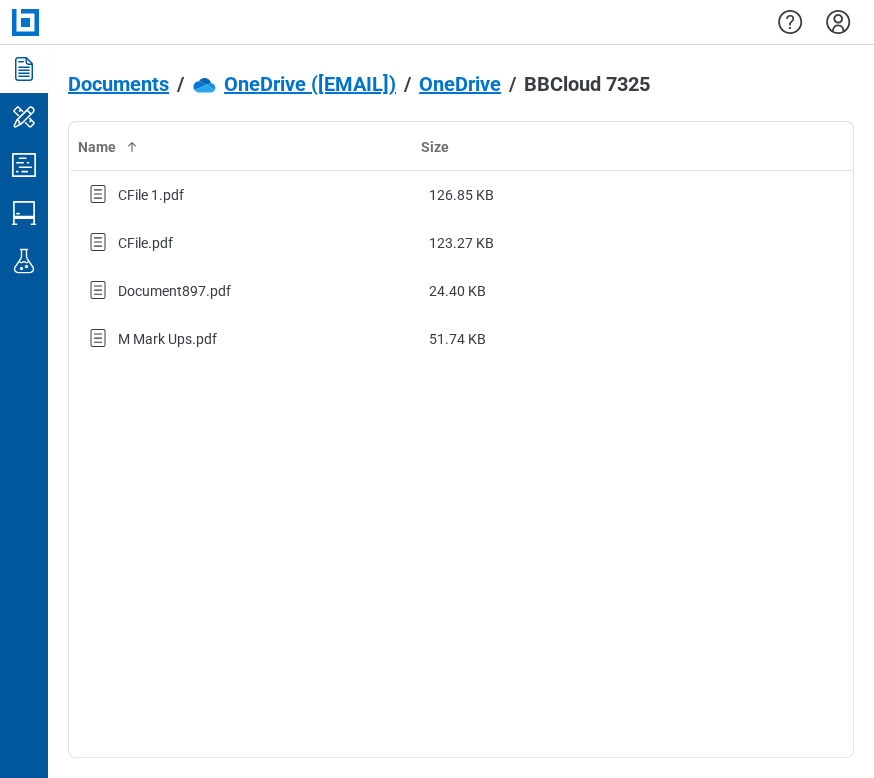 click on "OneDrive" at bounding box center (460, 84) 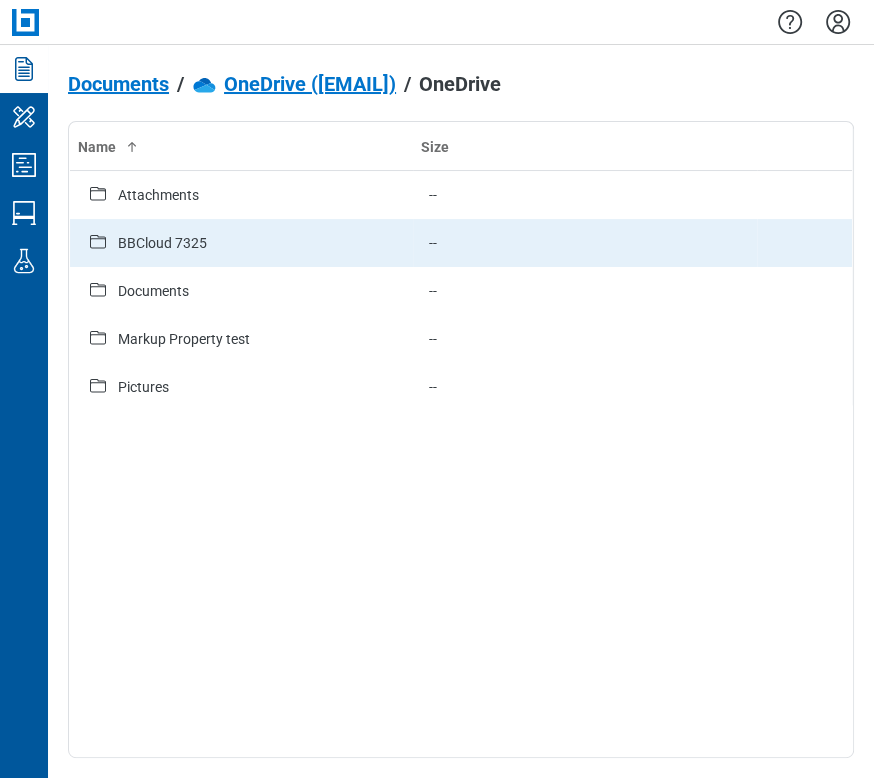 click on "BBCloud 7325" at bounding box center (162, 243) 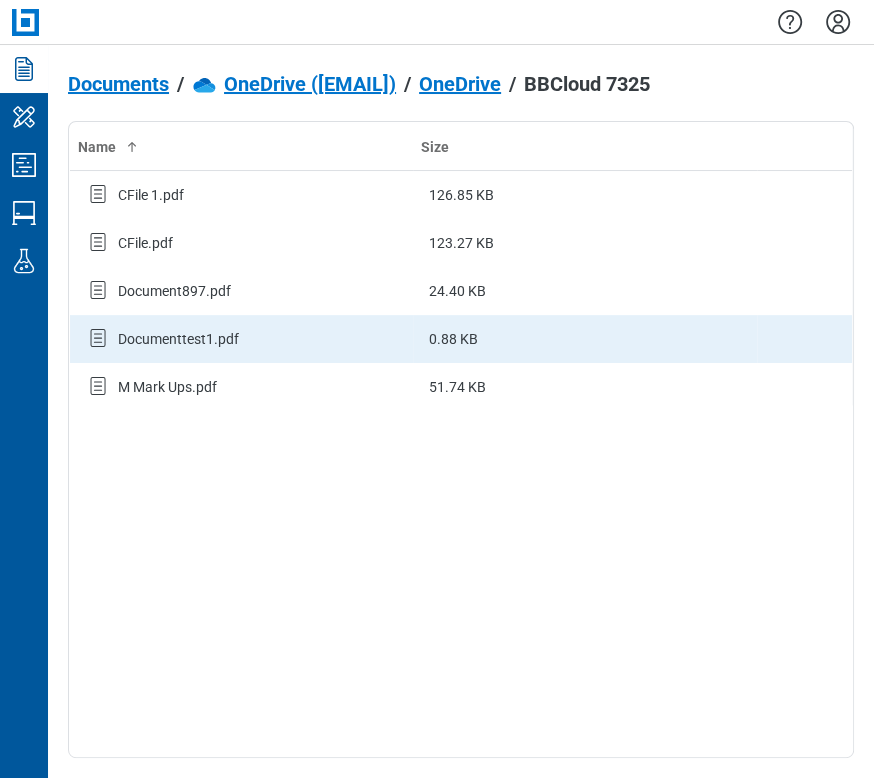 click on "Documenttest1.pdf" at bounding box center [178, 339] 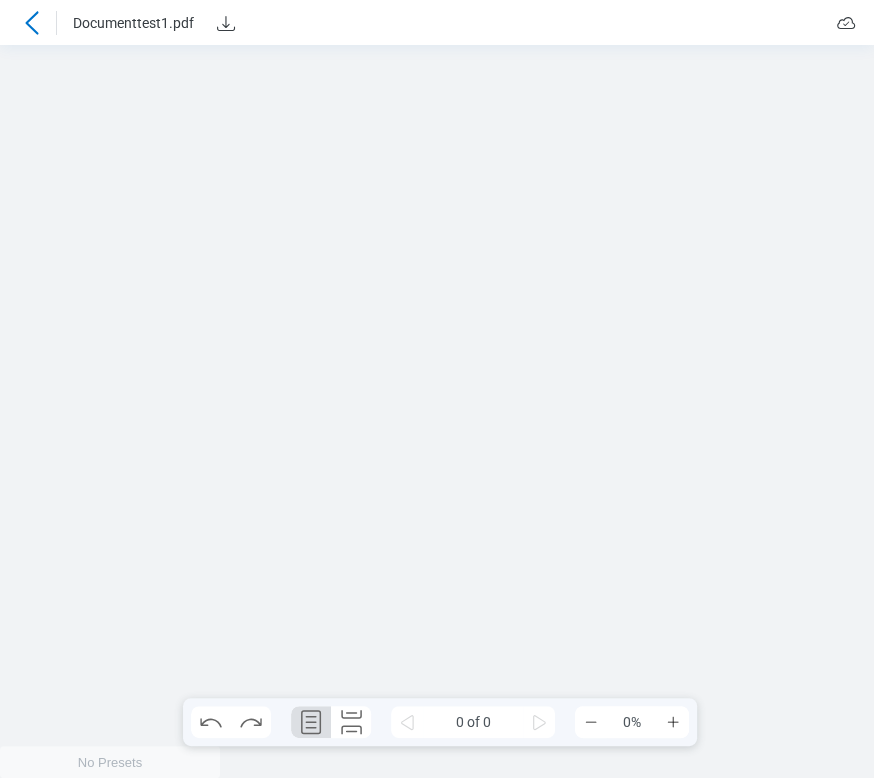 scroll, scrollTop: 0, scrollLeft: 0, axis: both 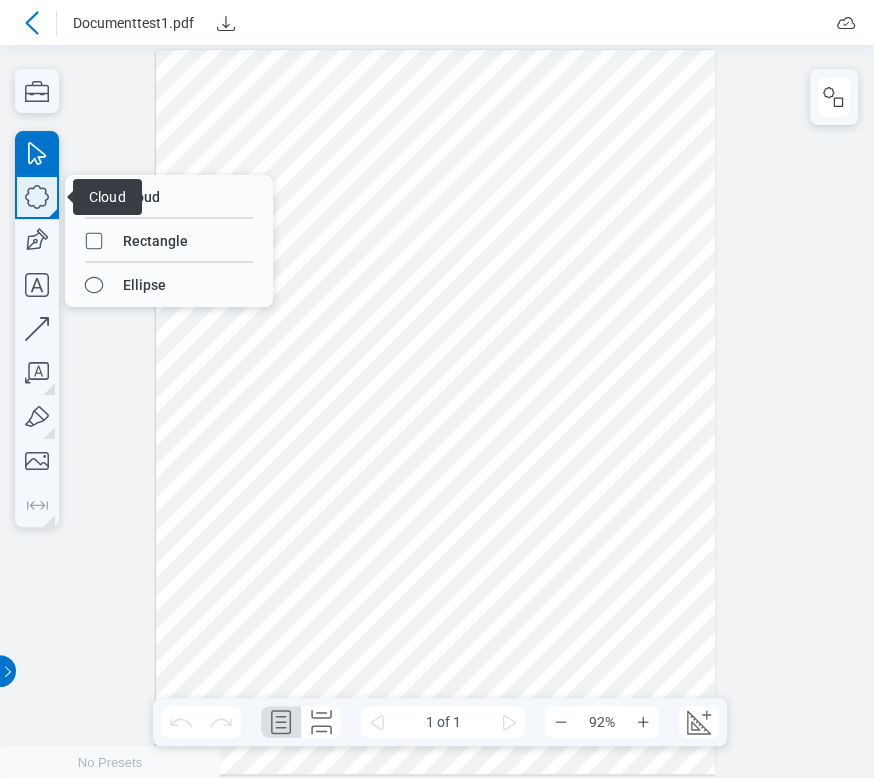 click 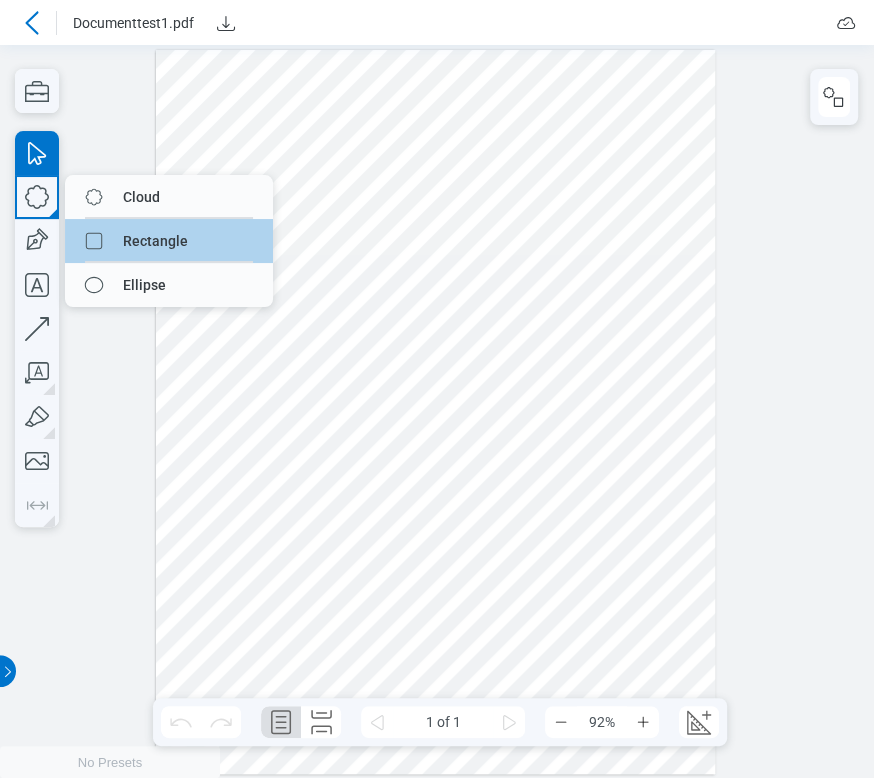 drag, startPoint x: 129, startPoint y: 243, endPoint x: 136, endPoint y: 195, distance: 48.507732 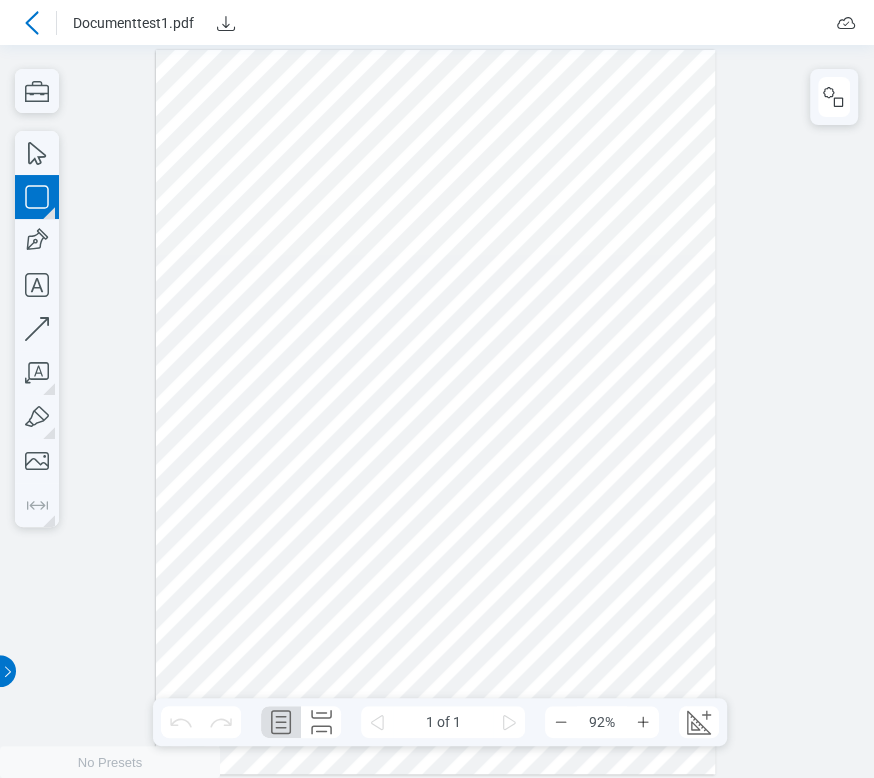 drag, startPoint x: 192, startPoint y: 140, endPoint x: 293, endPoint y: 251, distance: 150.07332 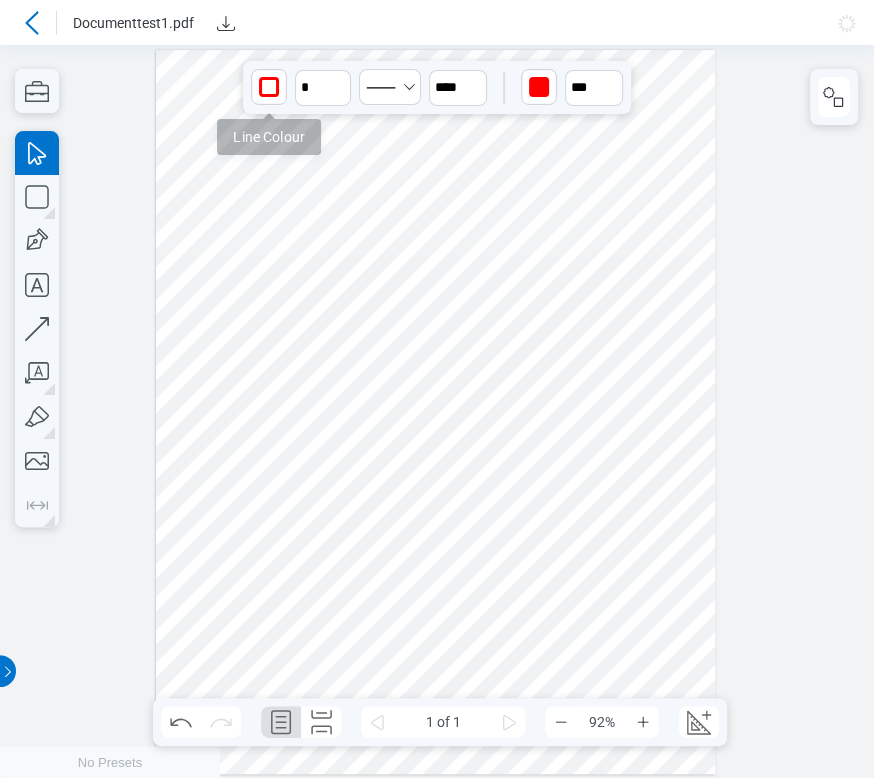 click at bounding box center [269, 87] 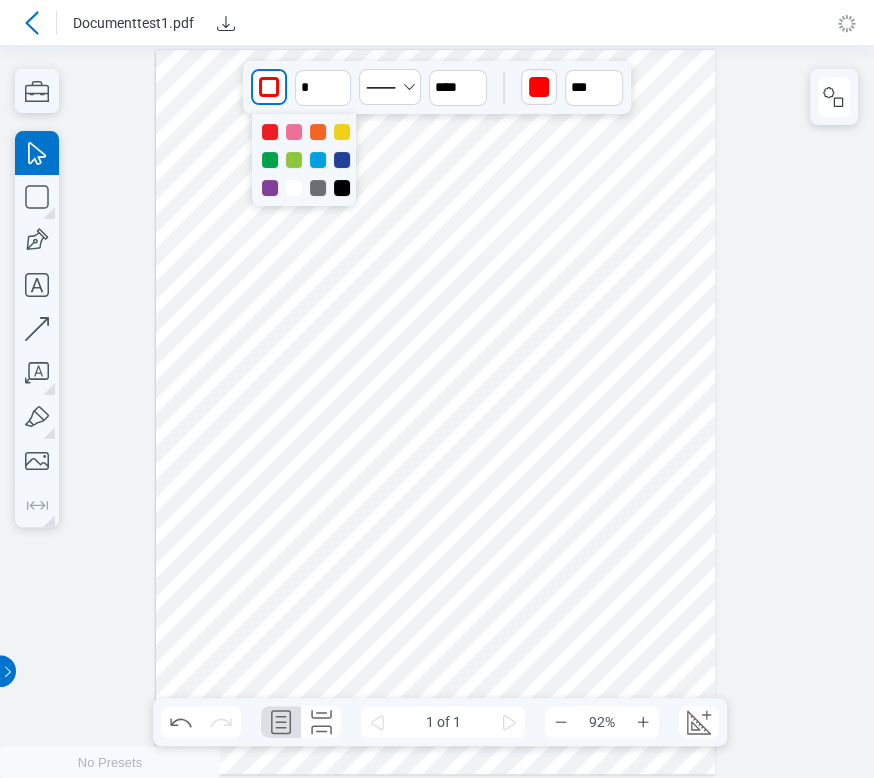 click at bounding box center [342, 188] 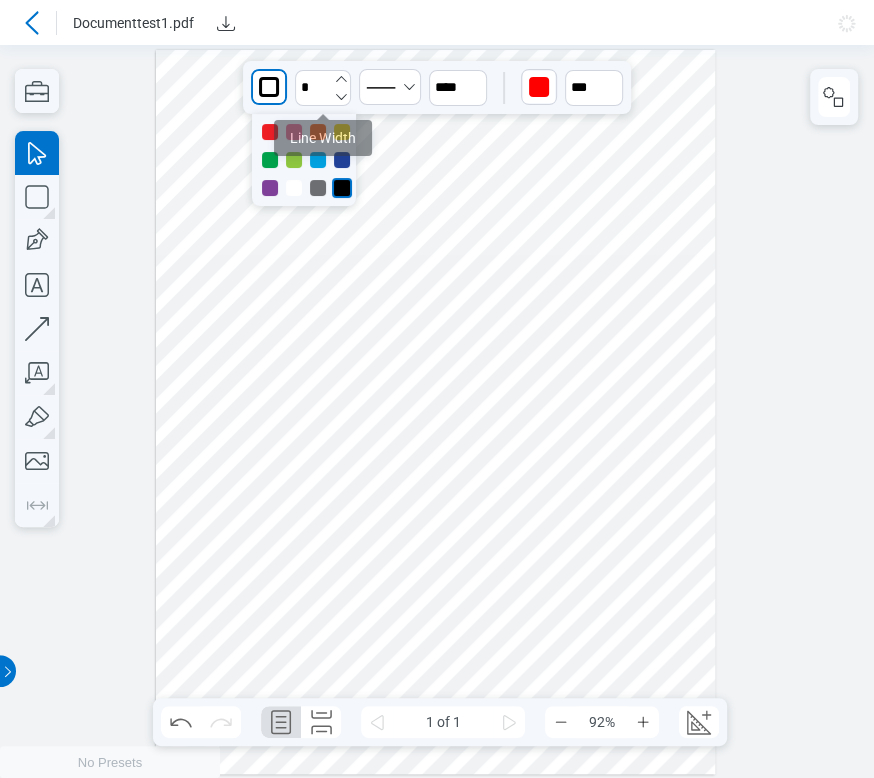 click 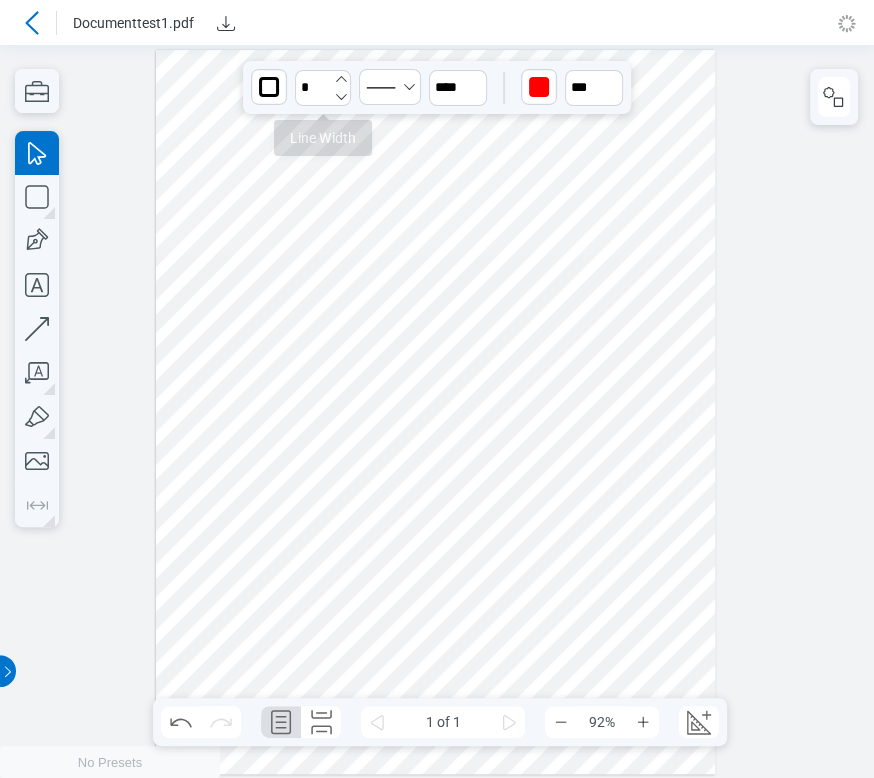 click 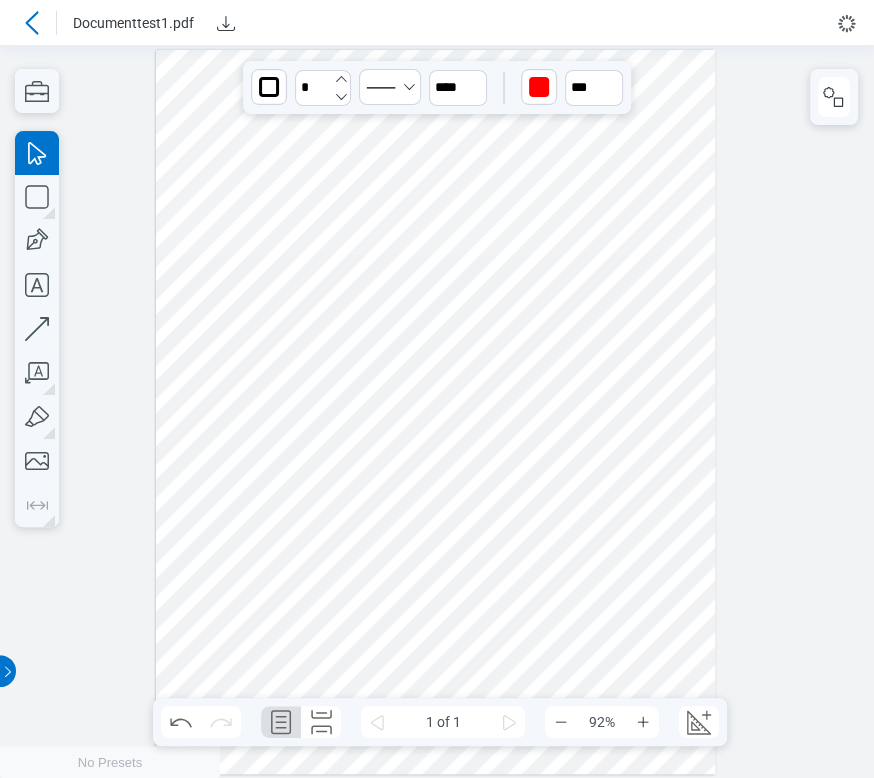 click 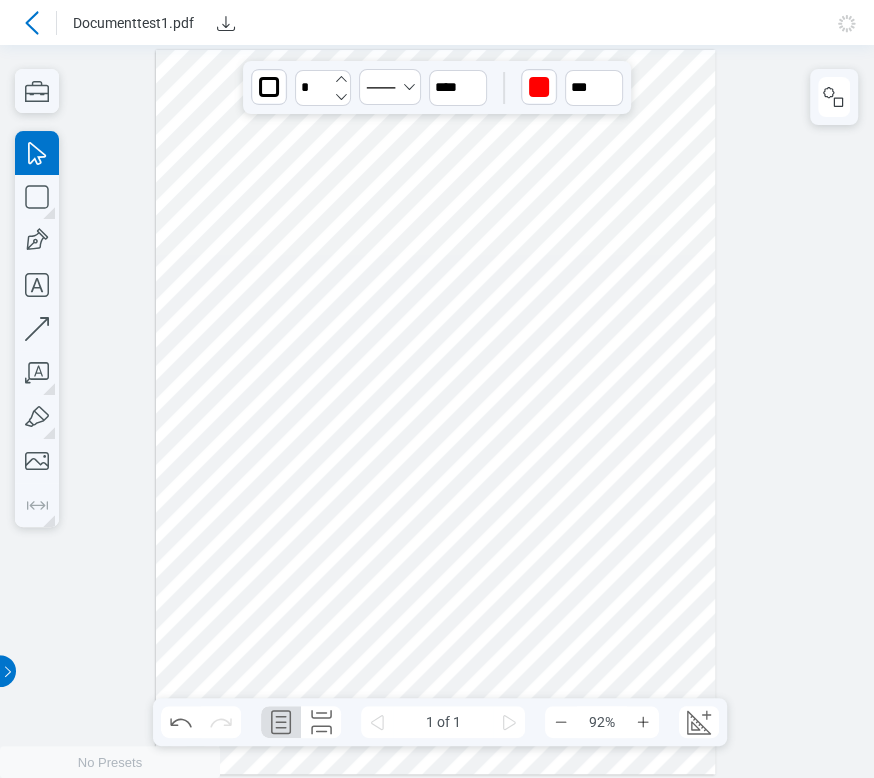 click 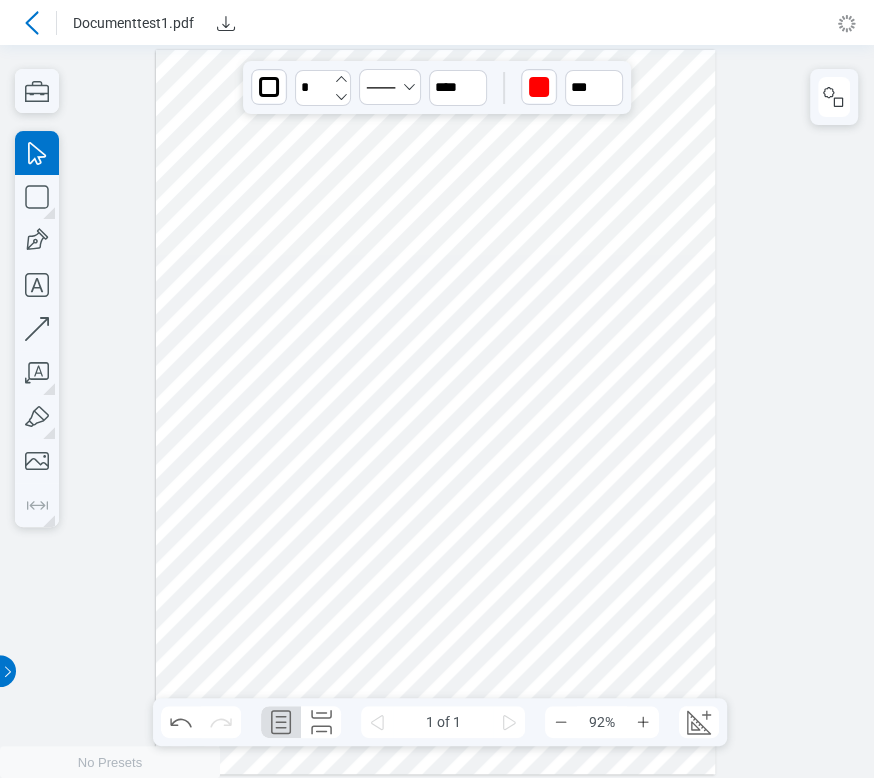 click 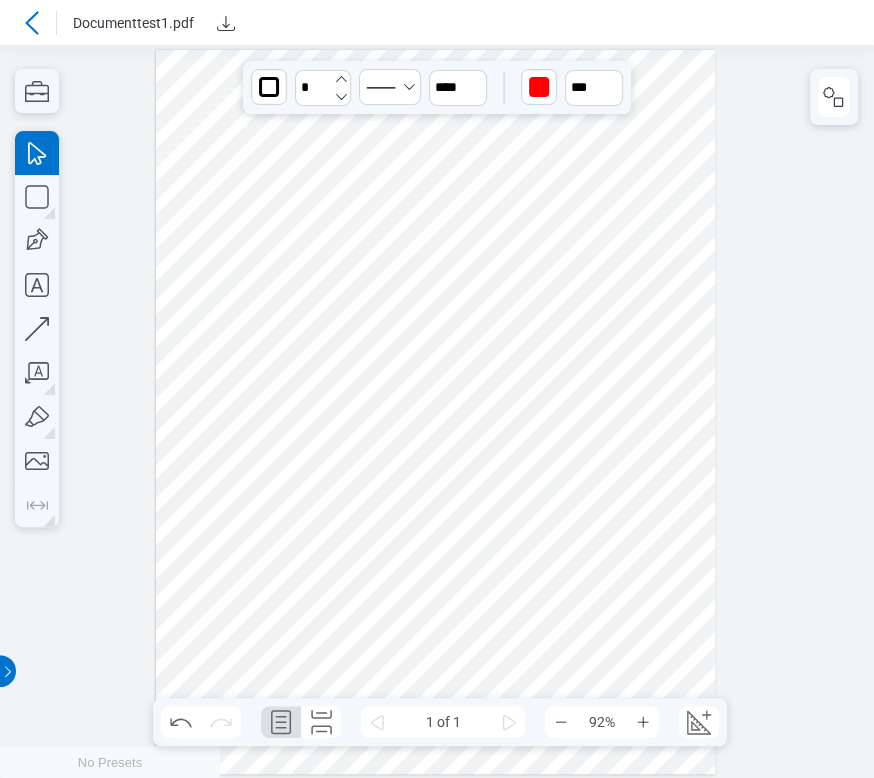 type on "*" 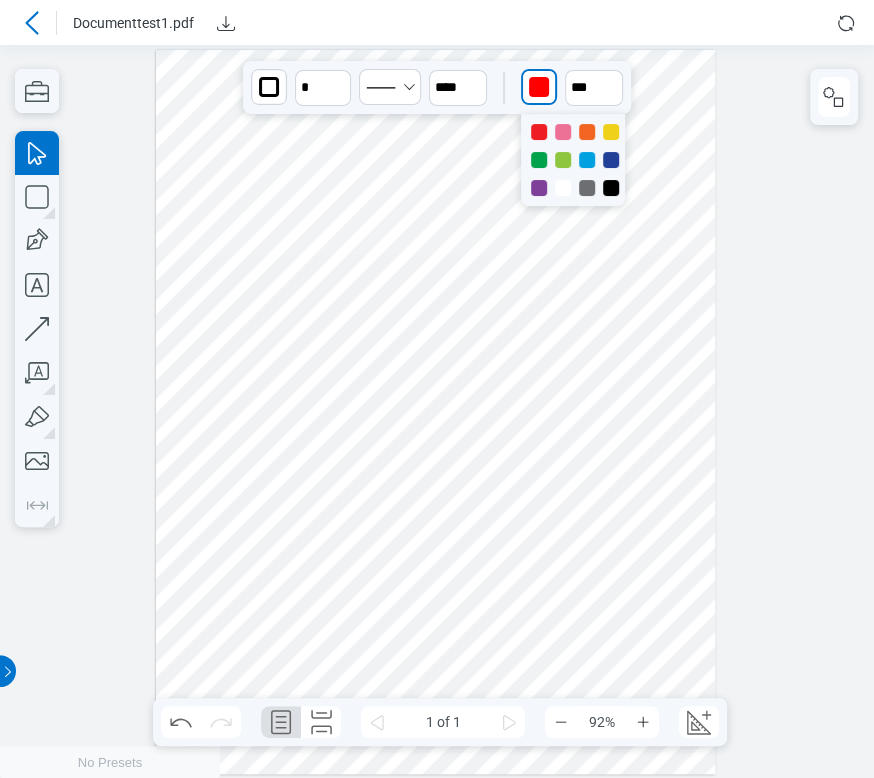 click at bounding box center (539, 87) 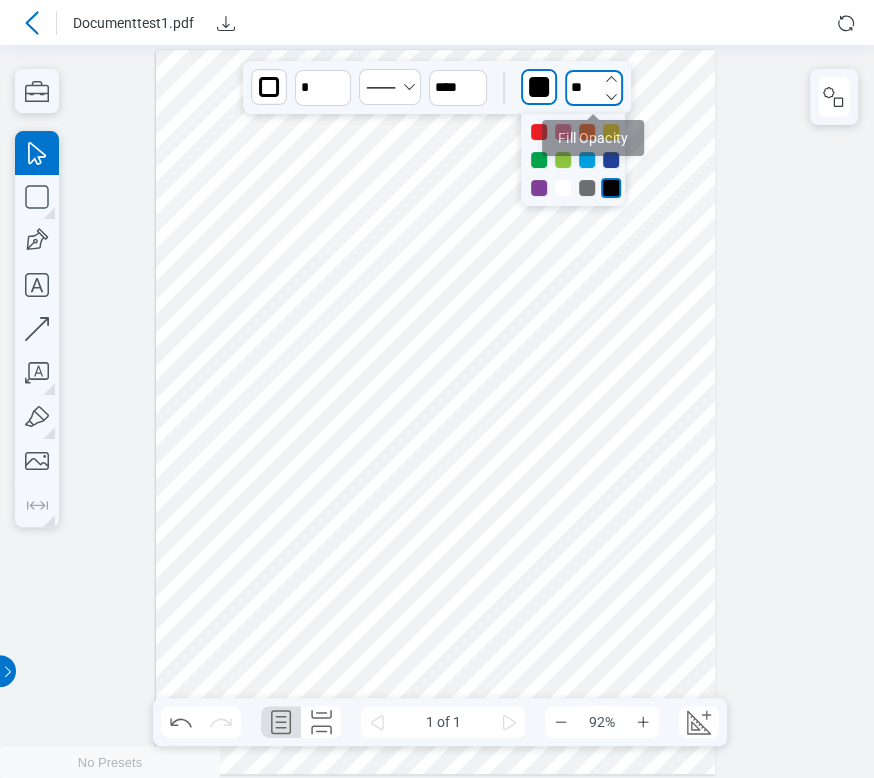 click on "**" at bounding box center [594, 88] 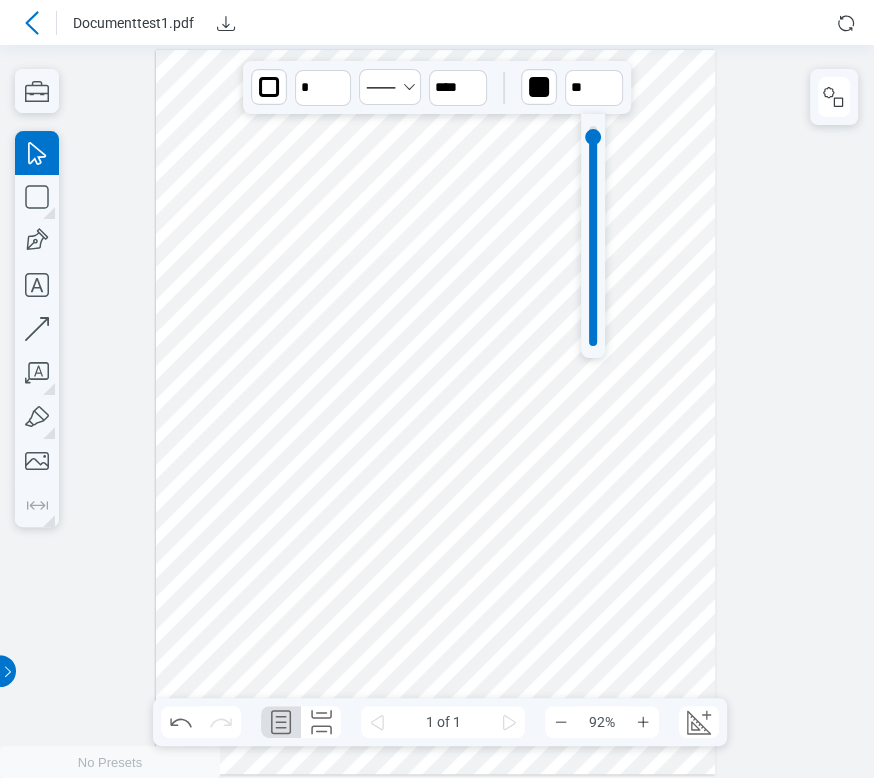 type on "**" 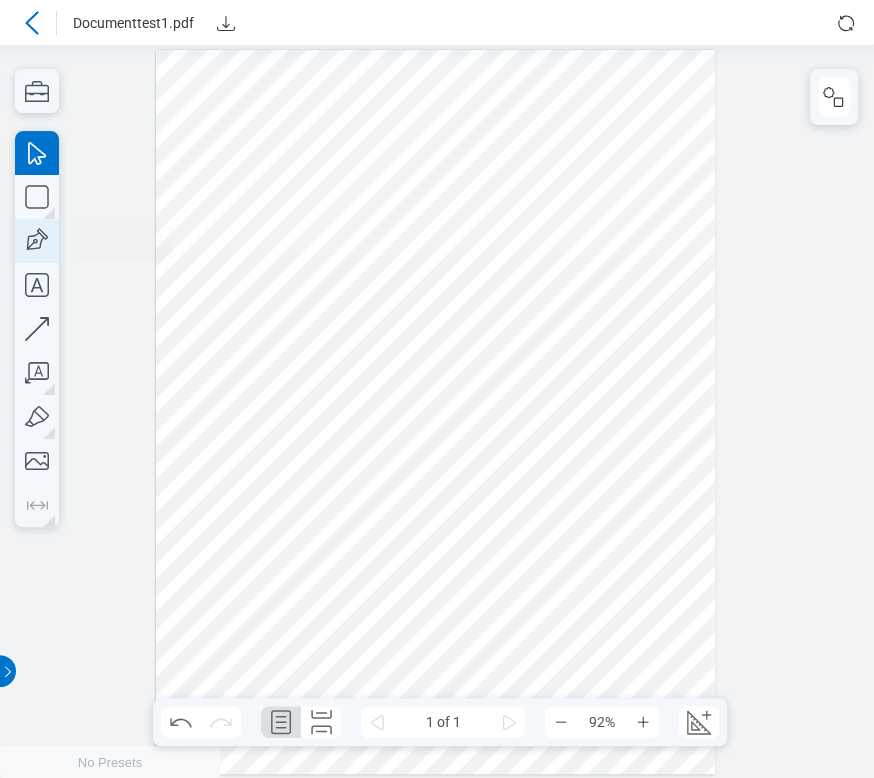 click 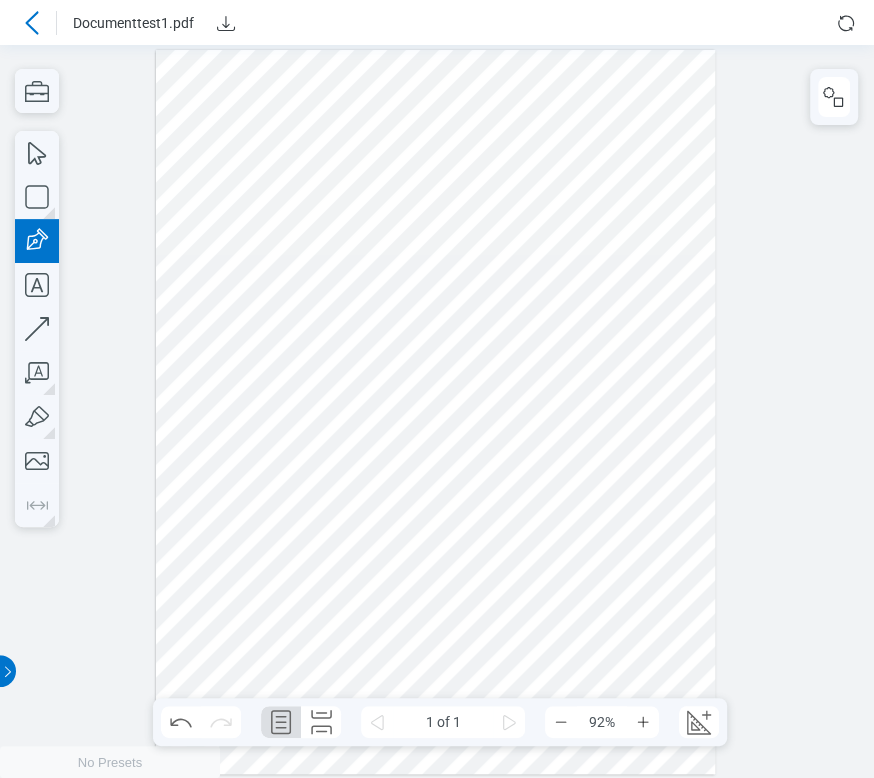 drag, startPoint x: 331, startPoint y: 112, endPoint x: 427, endPoint y: 293, distance: 204.88289 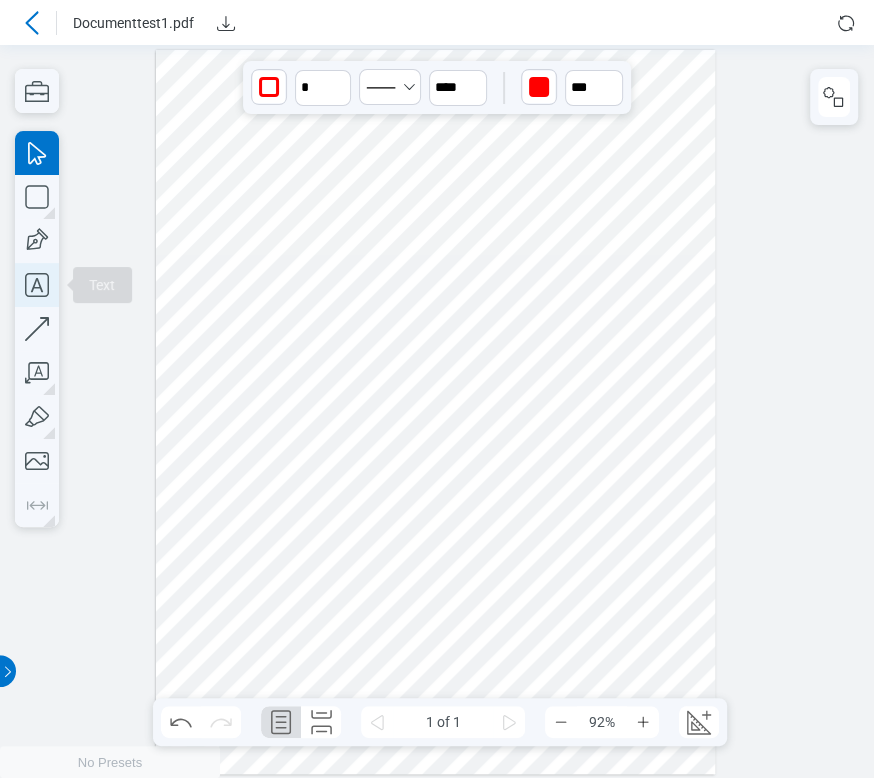 click 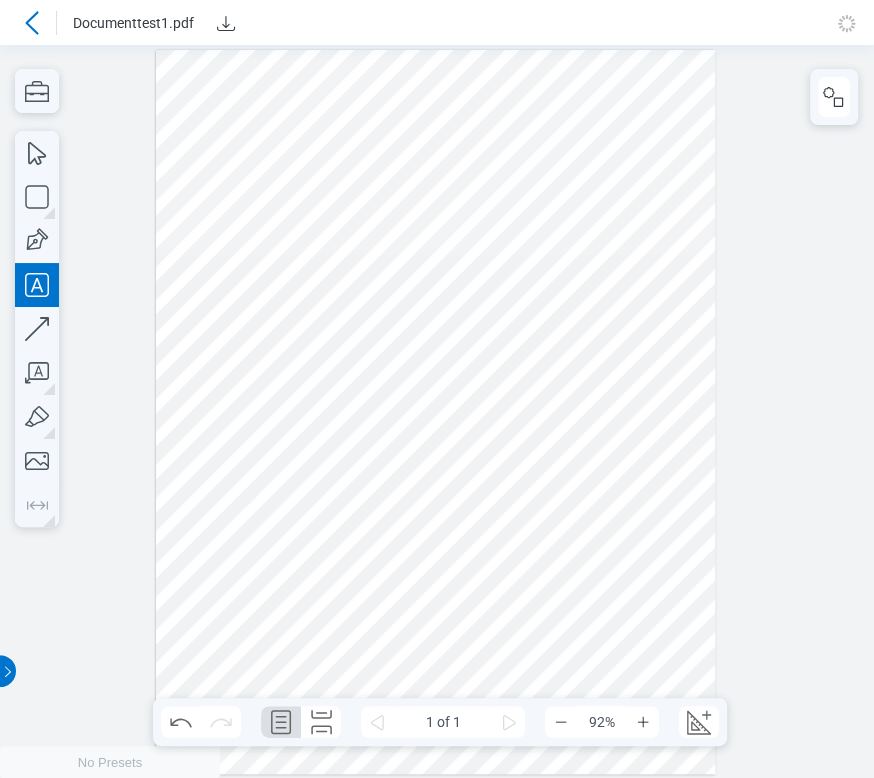 click at bounding box center [436, 412] 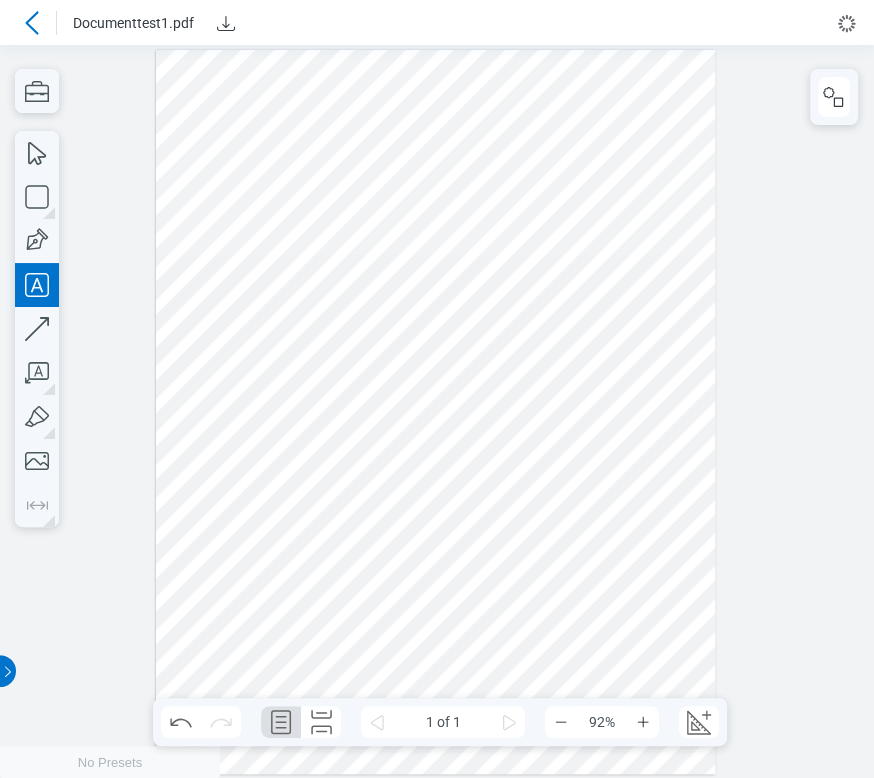 type 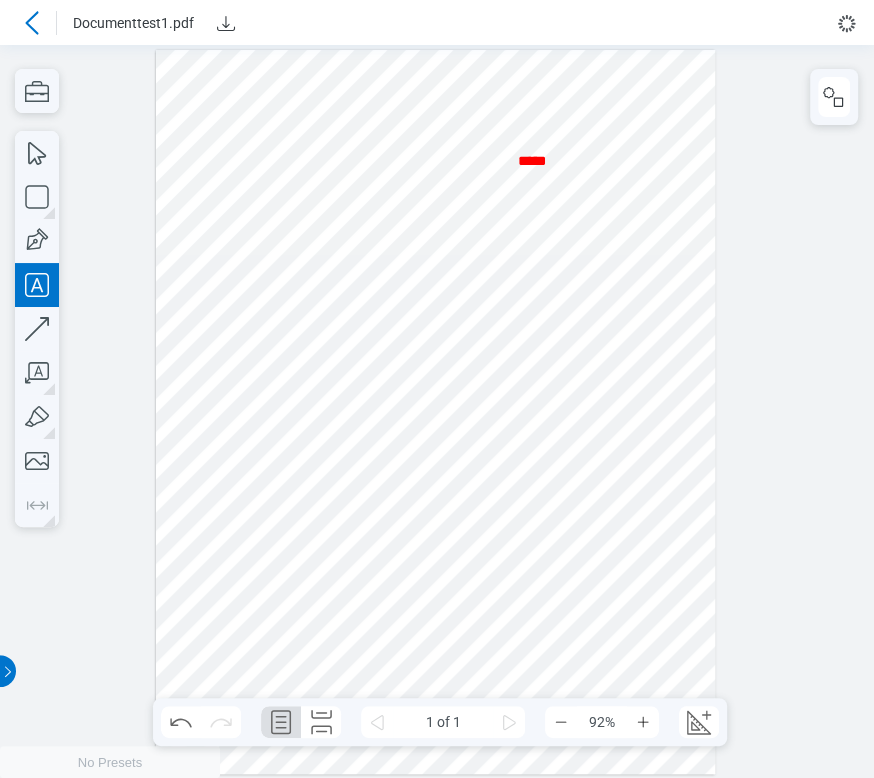 click at bounding box center [436, 412] 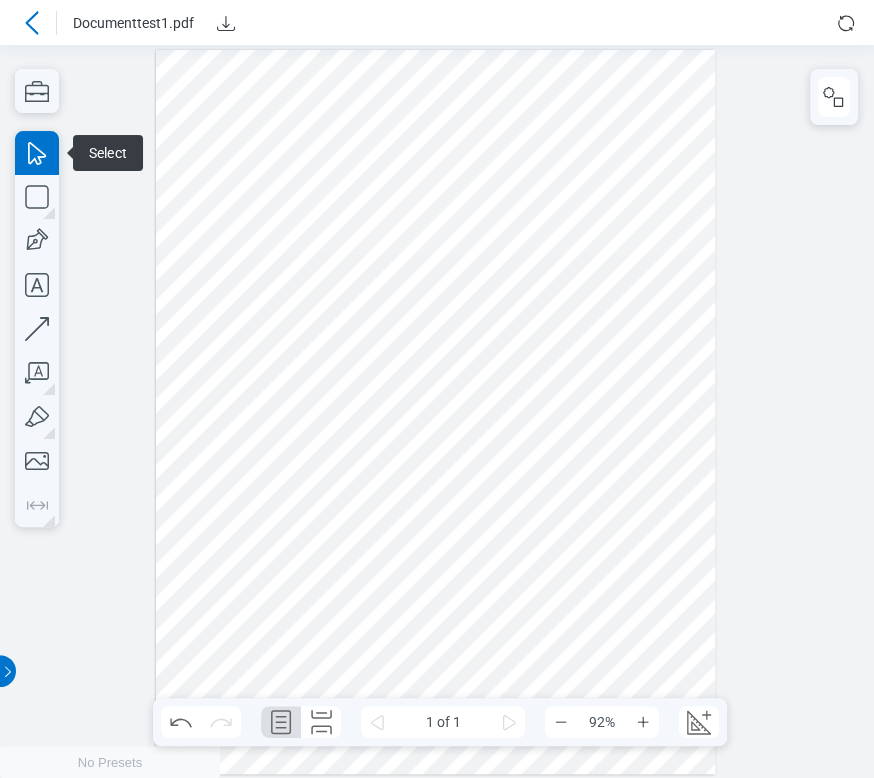 click at bounding box center (436, 412) 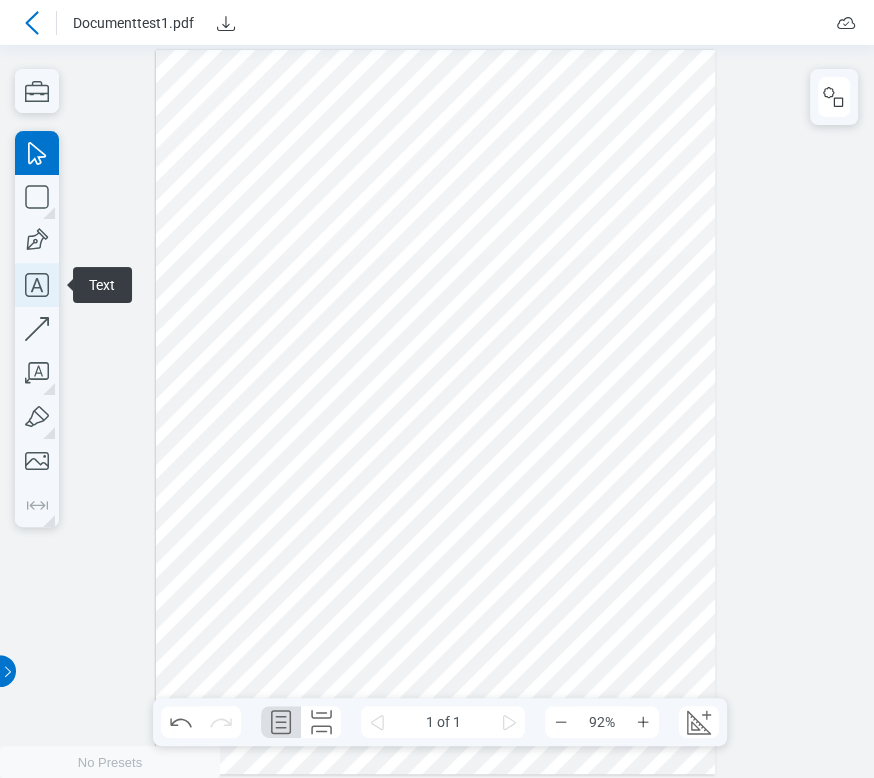 click 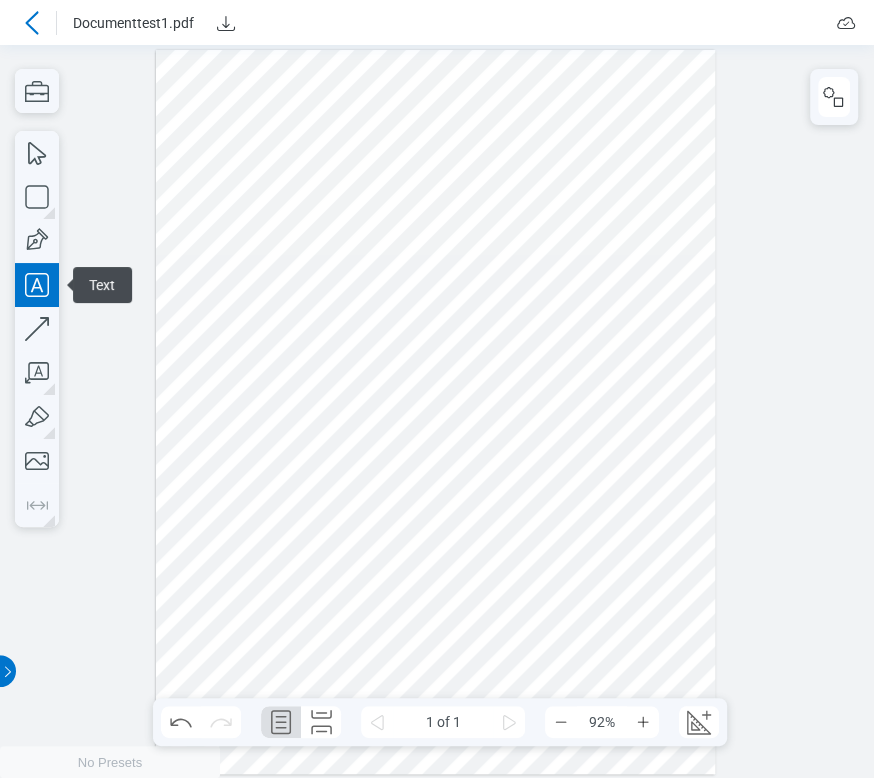 click at bounding box center (436, 412) 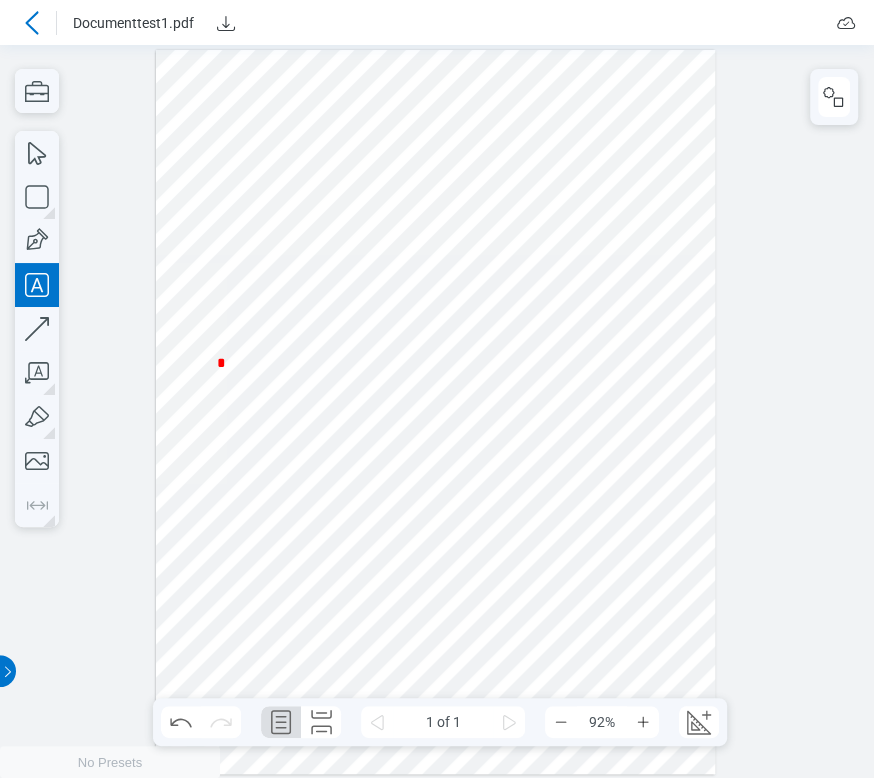 type 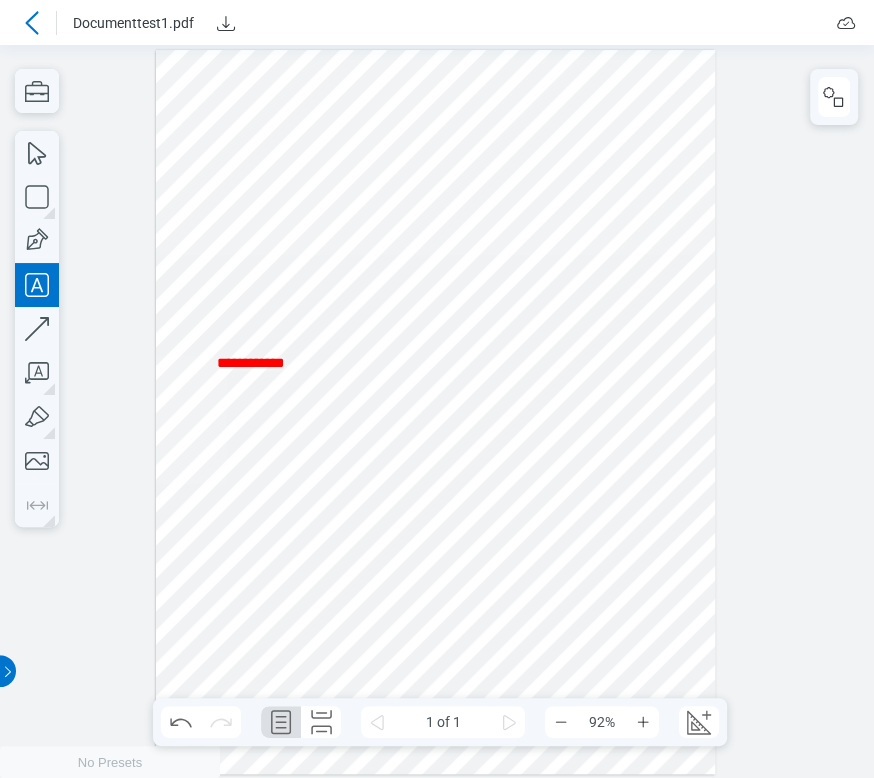 click at bounding box center (436, 412) 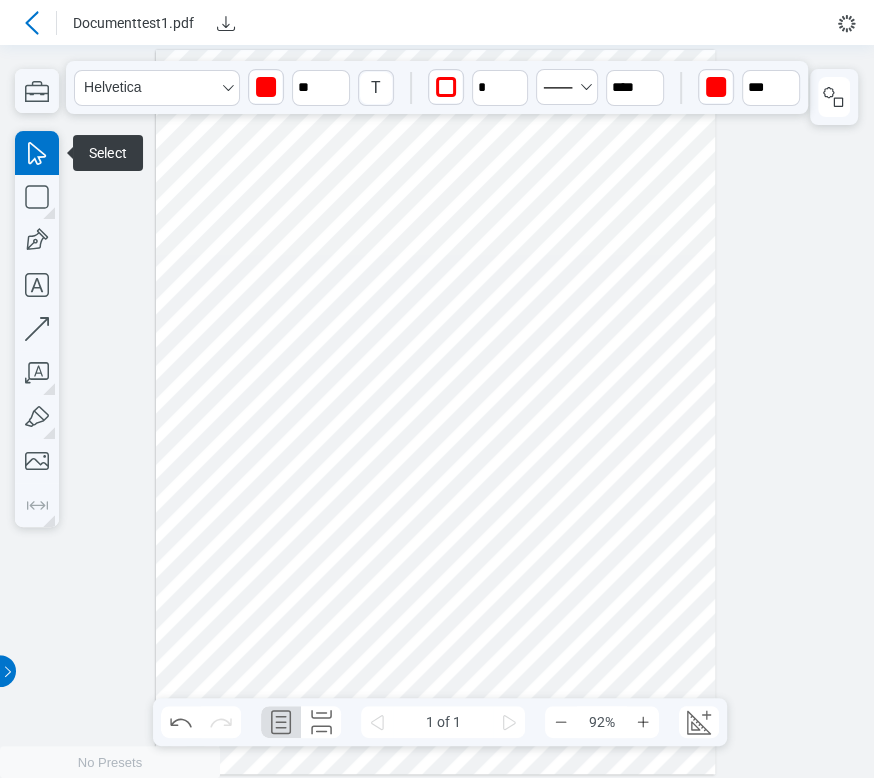 click at bounding box center (436, 412) 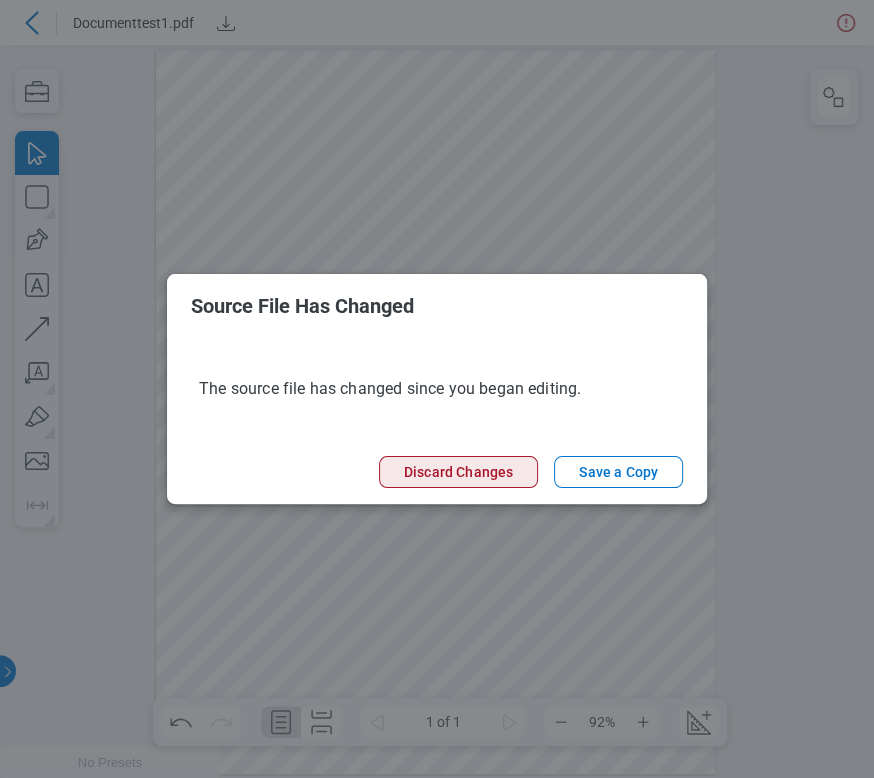 click on "Discard Changes" at bounding box center (458, 472) 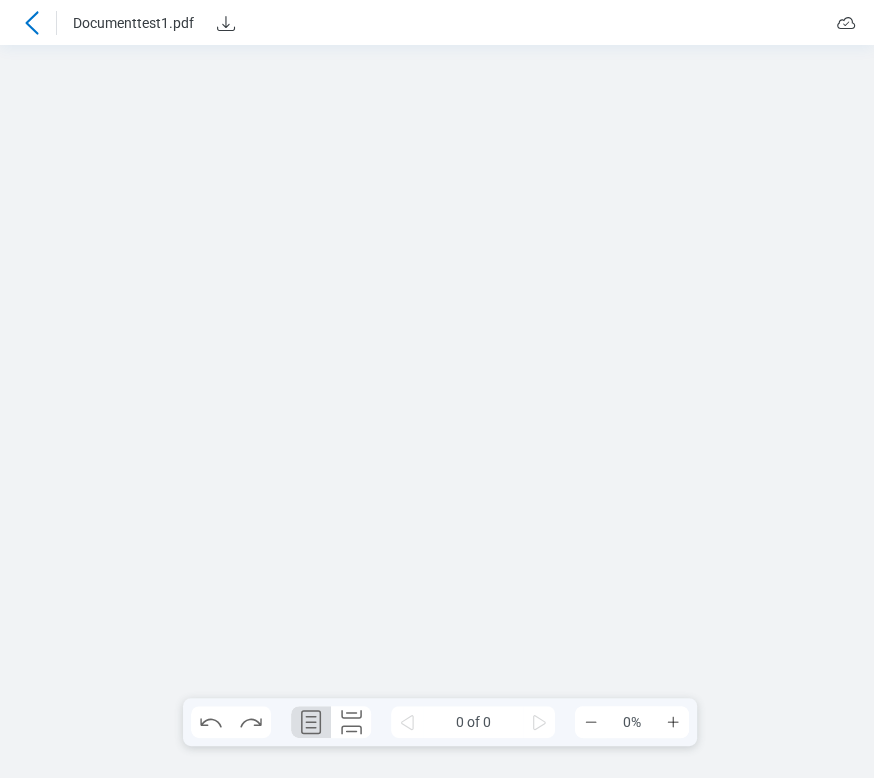 scroll, scrollTop: 0, scrollLeft: 0, axis: both 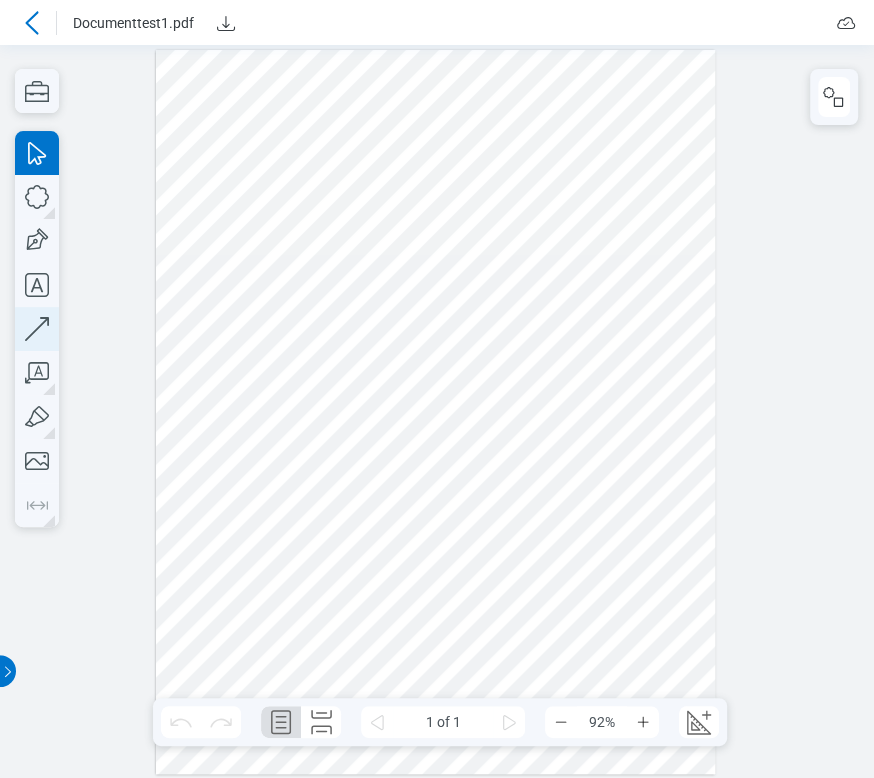click 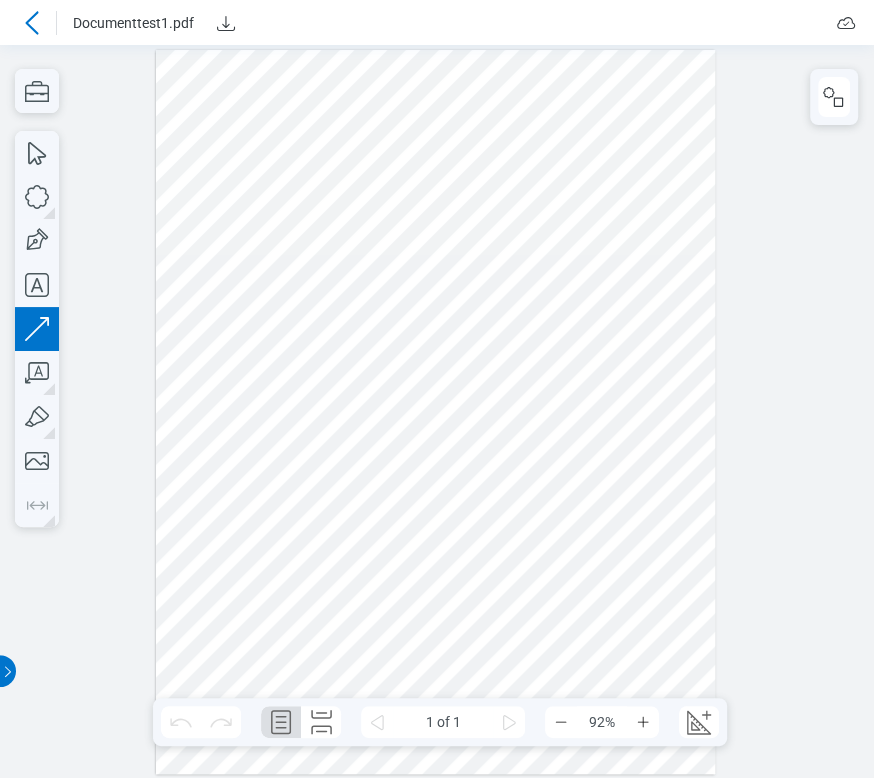 drag, startPoint x: 368, startPoint y: 391, endPoint x: 369, endPoint y: 564, distance: 173.00288 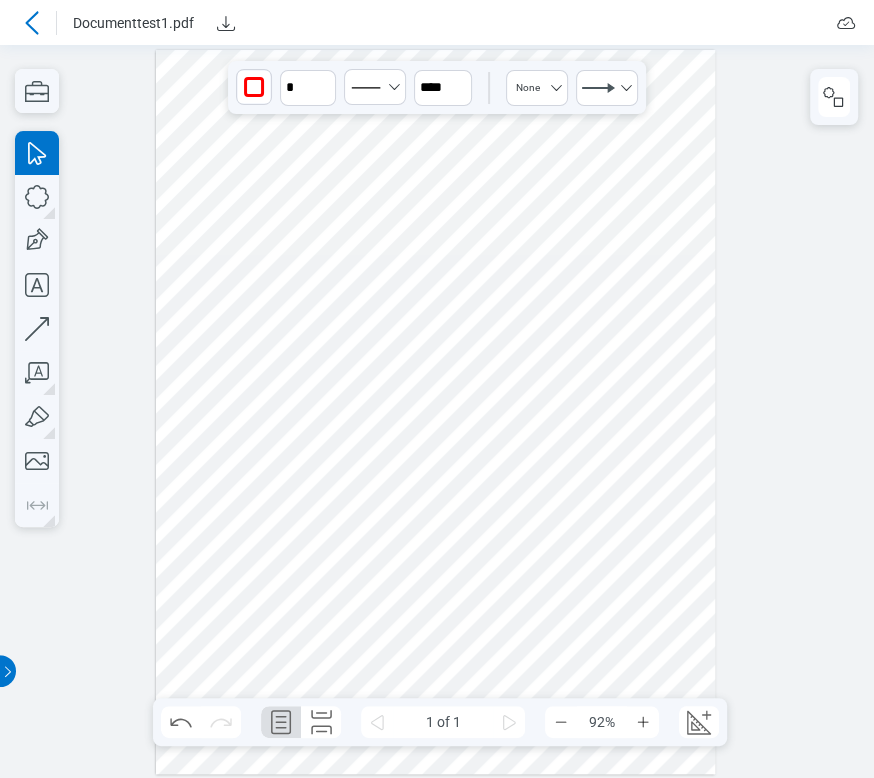 click at bounding box center [436, 412] 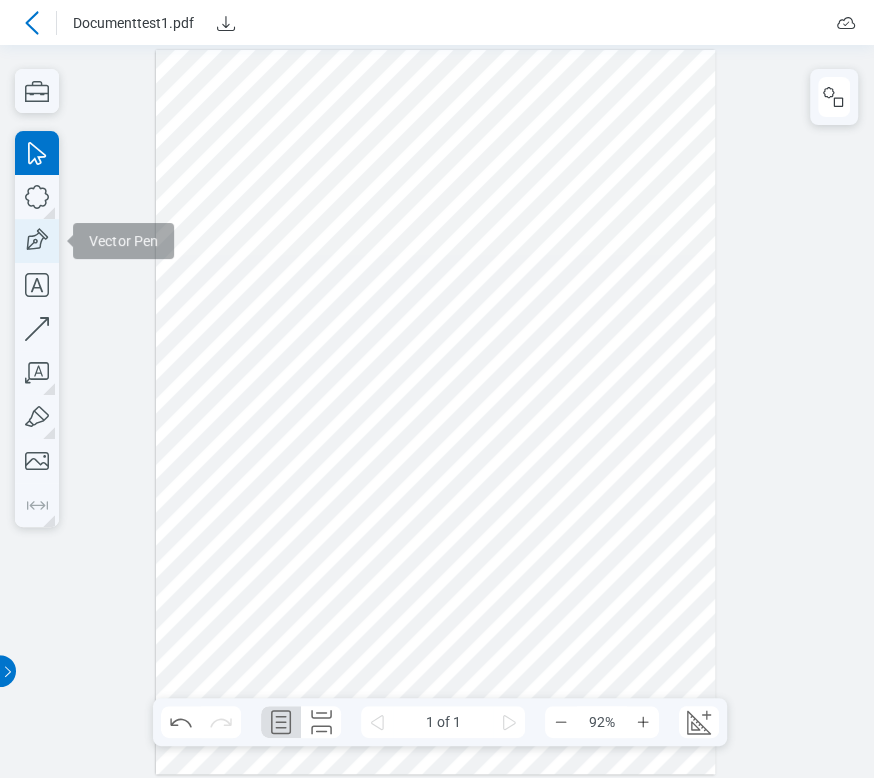 click 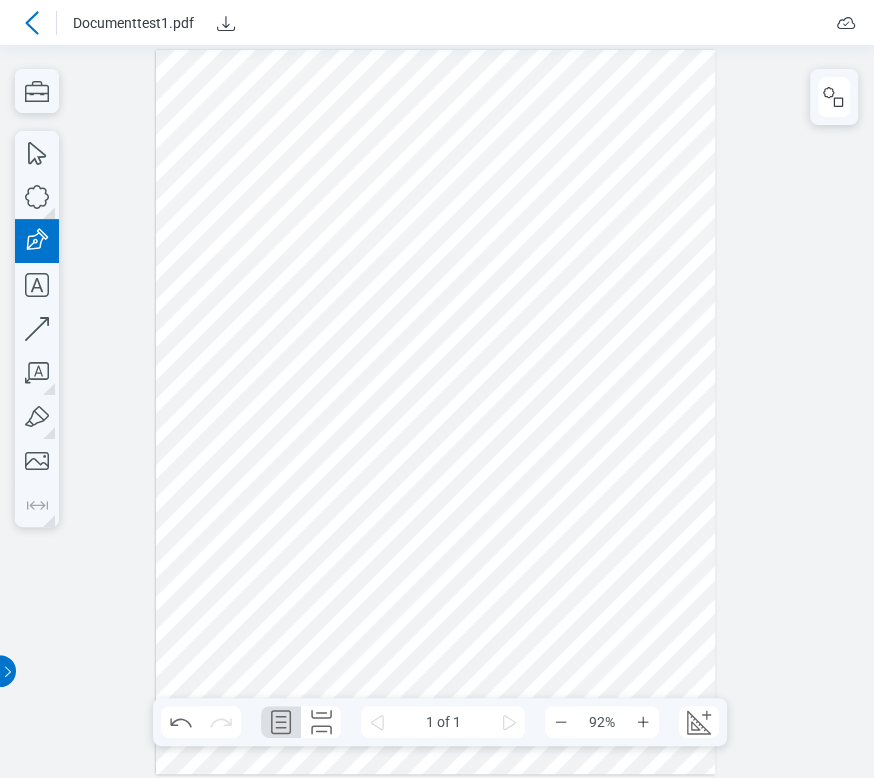 drag, startPoint x: 397, startPoint y: 452, endPoint x: 488, endPoint y: 565, distance: 145.08618 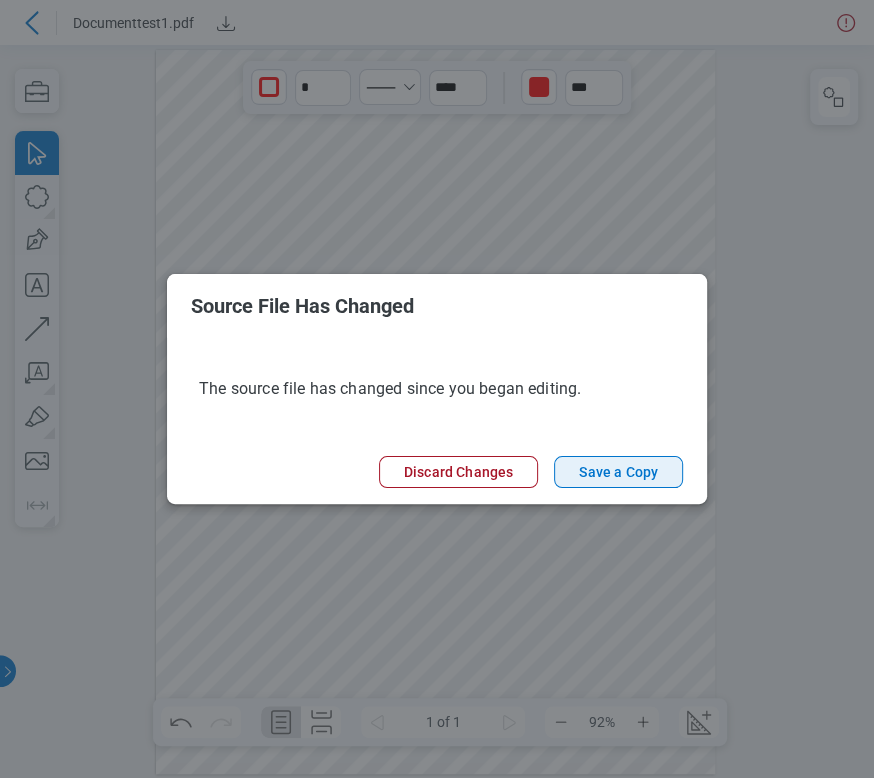 click on "Save a Copy" at bounding box center (618, 472) 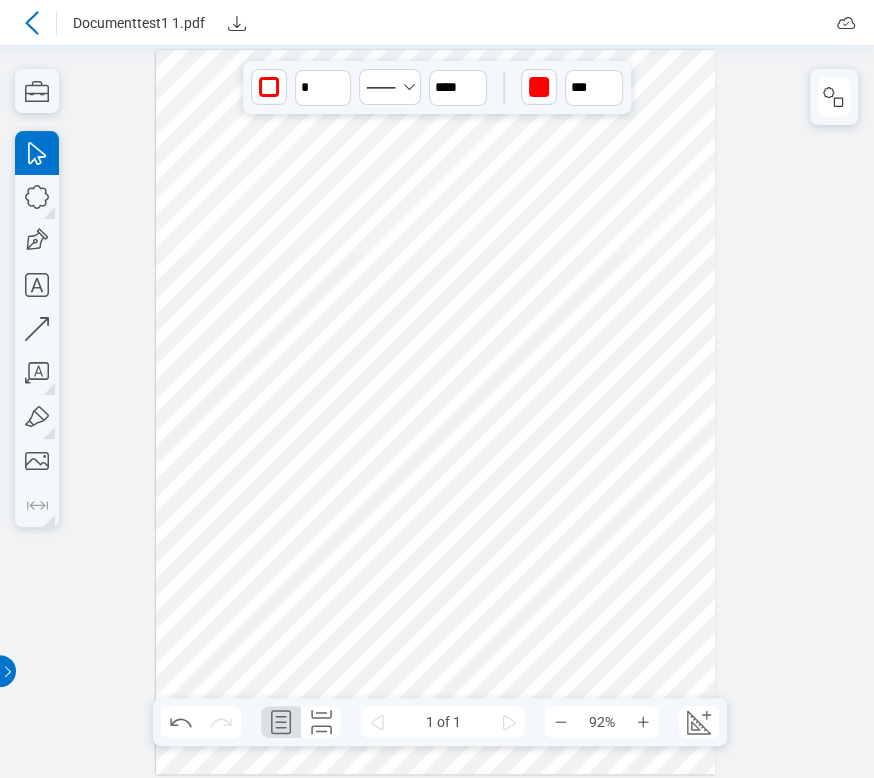 click 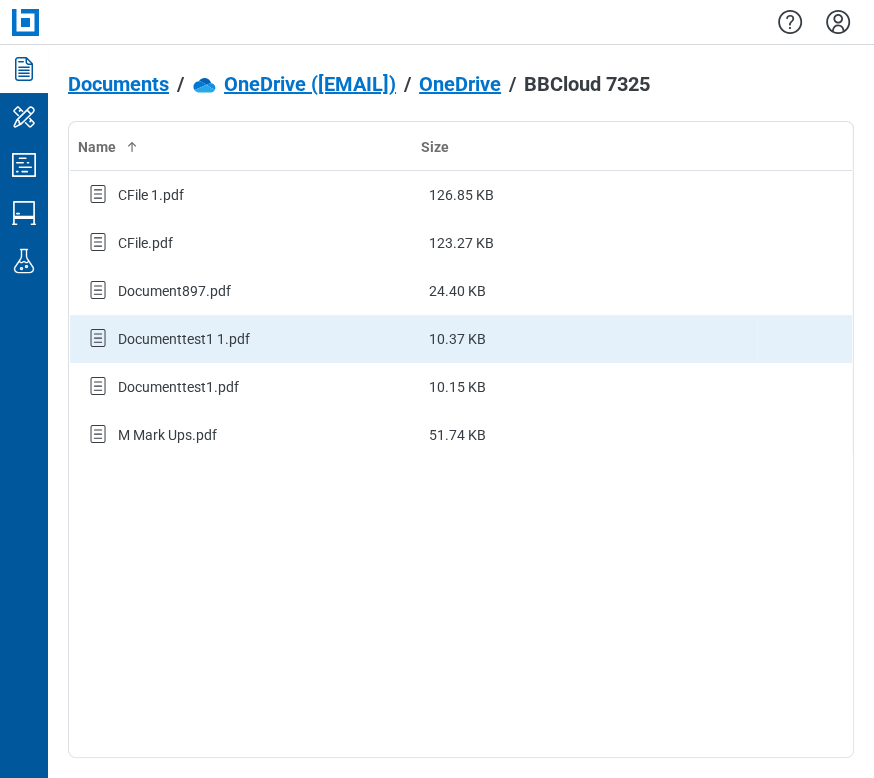 click on "Documenttest1 1.pdf" at bounding box center (241, 339) 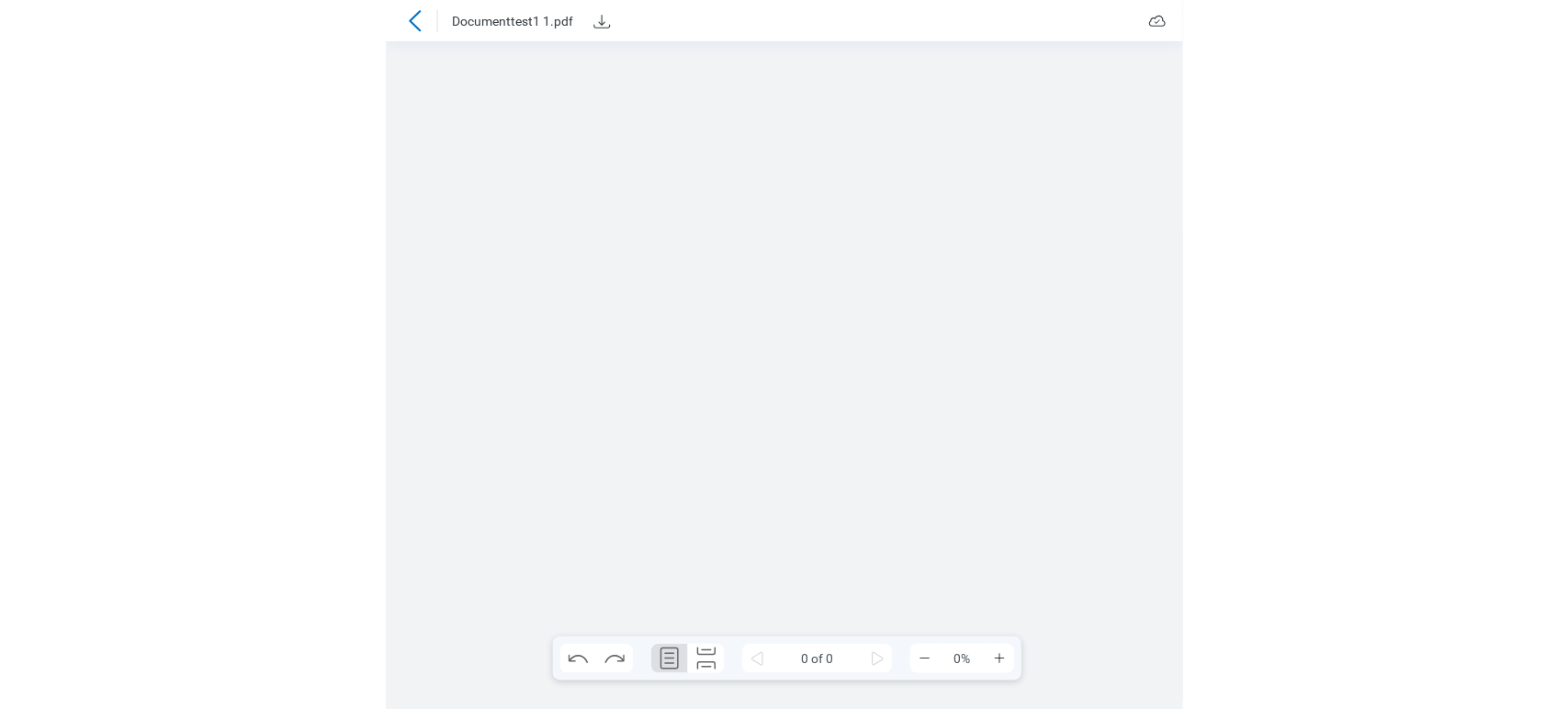 scroll, scrollTop: 0, scrollLeft: 0, axis: both 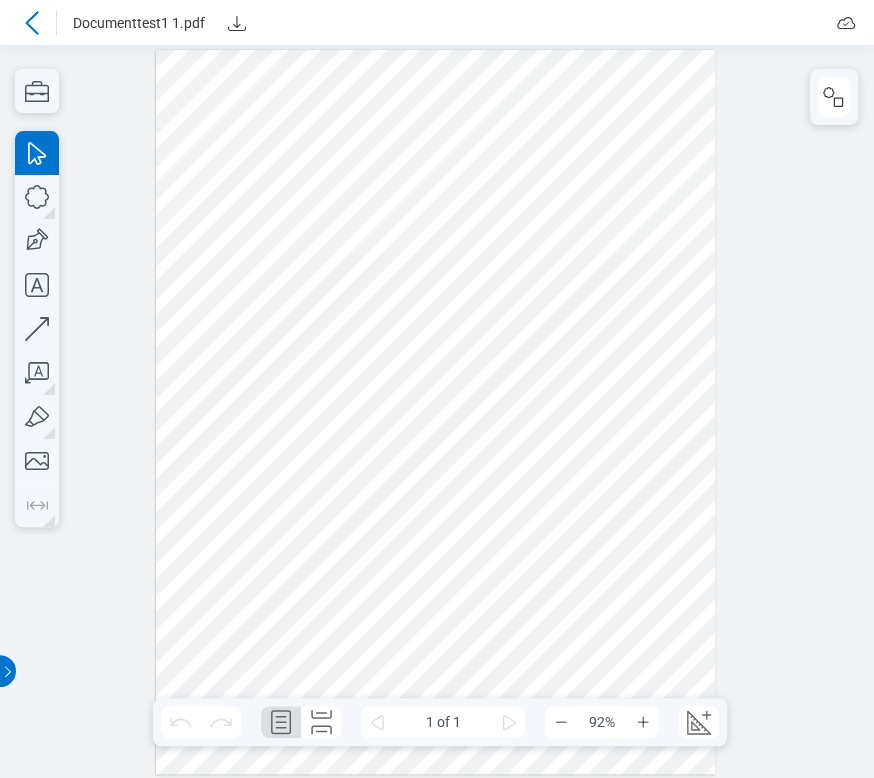 click 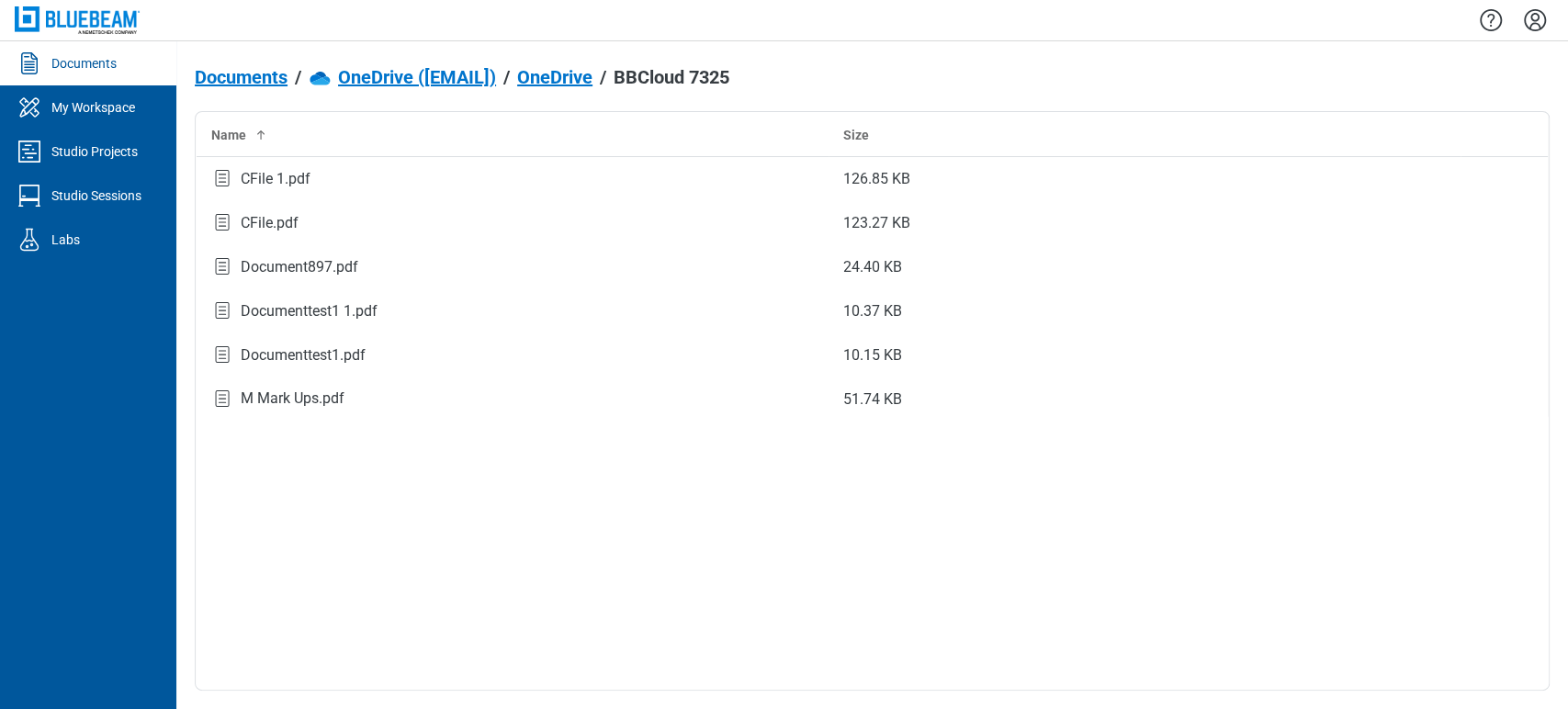 click on "Documents" at bounding box center [241, 77] 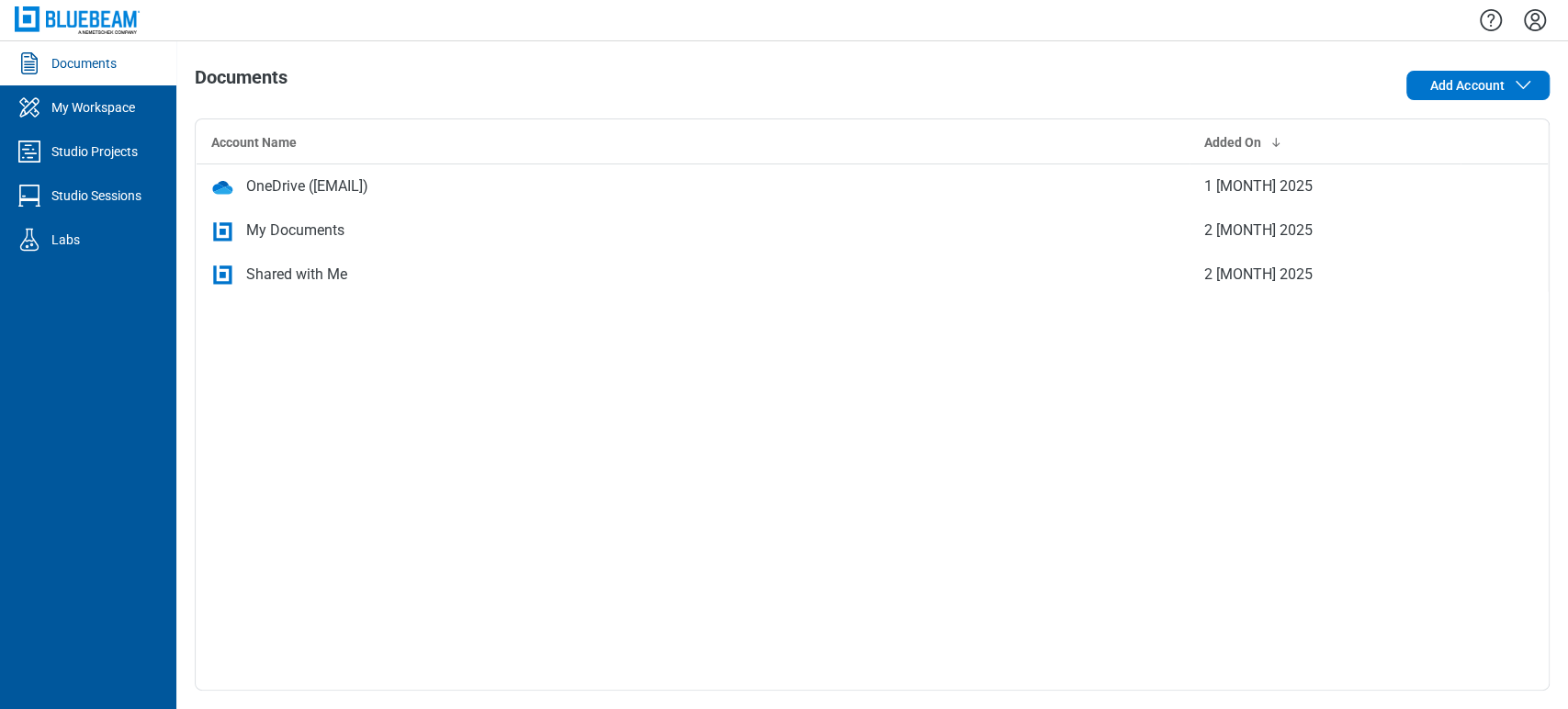 click on "Add Account" at bounding box center (1414, 85) 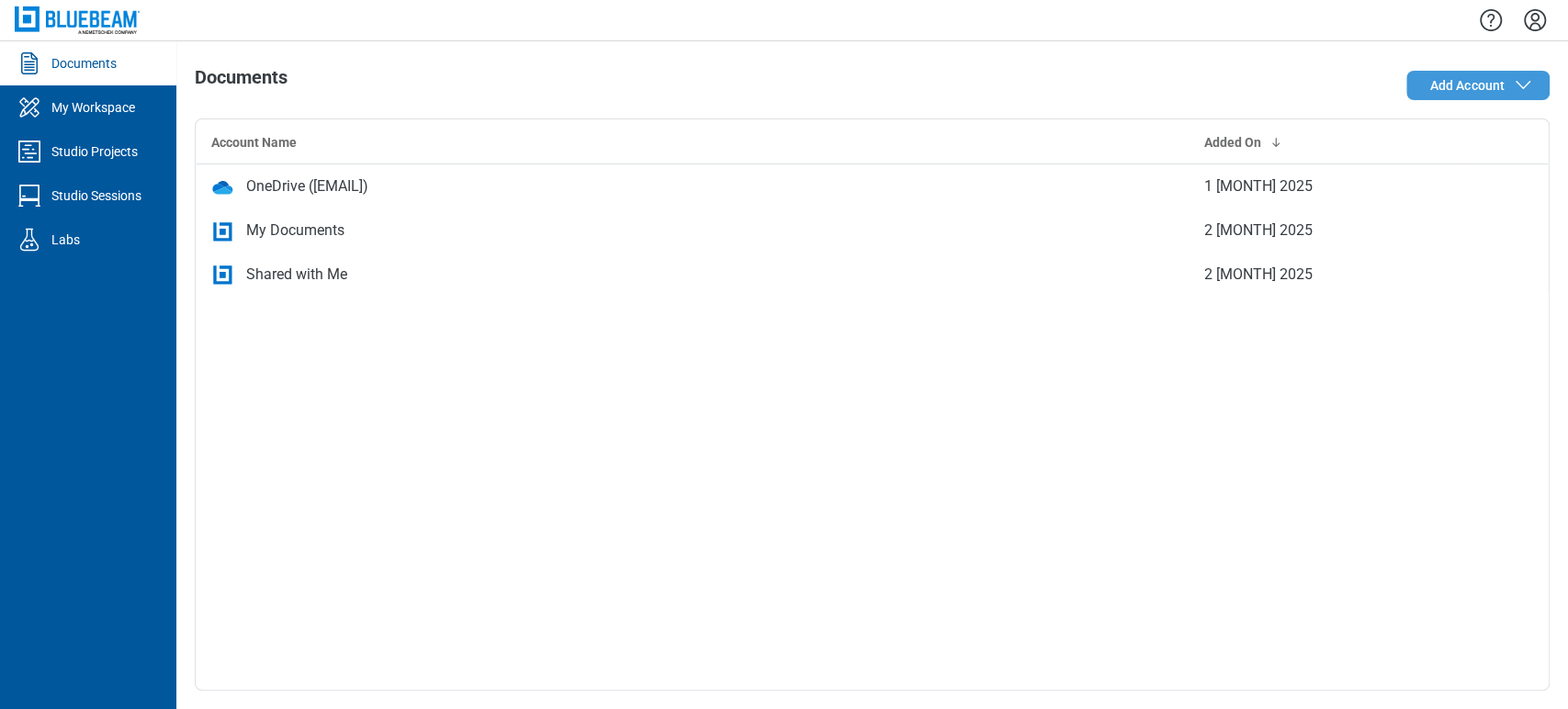 click on "Add Account" at bounding box center (1467, 85) 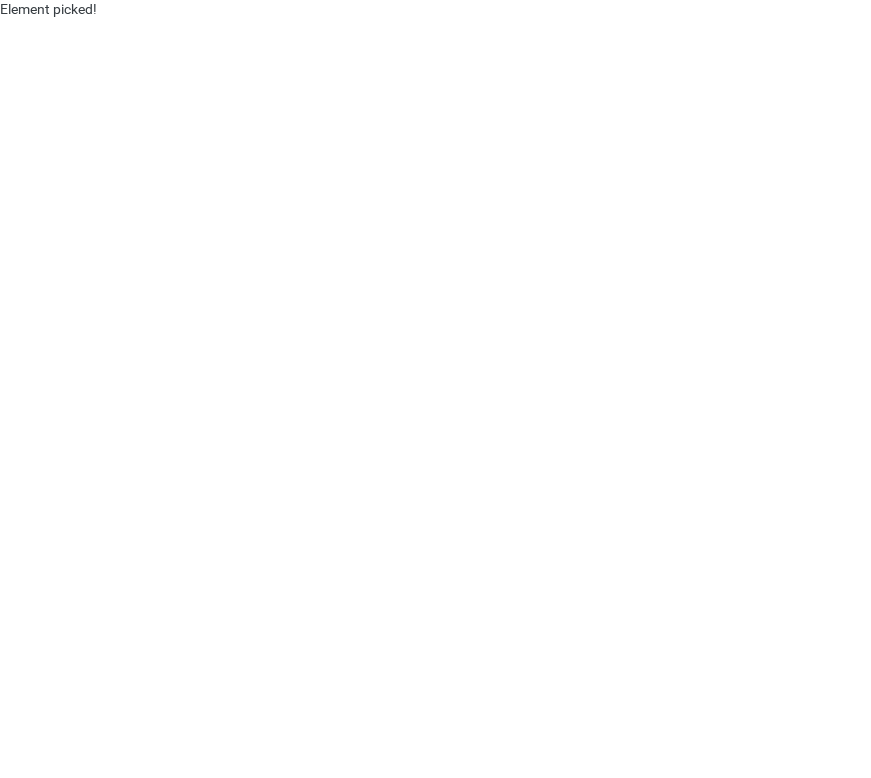 scroll, scrollTop: 0, scrollLeft: 0, axis: both 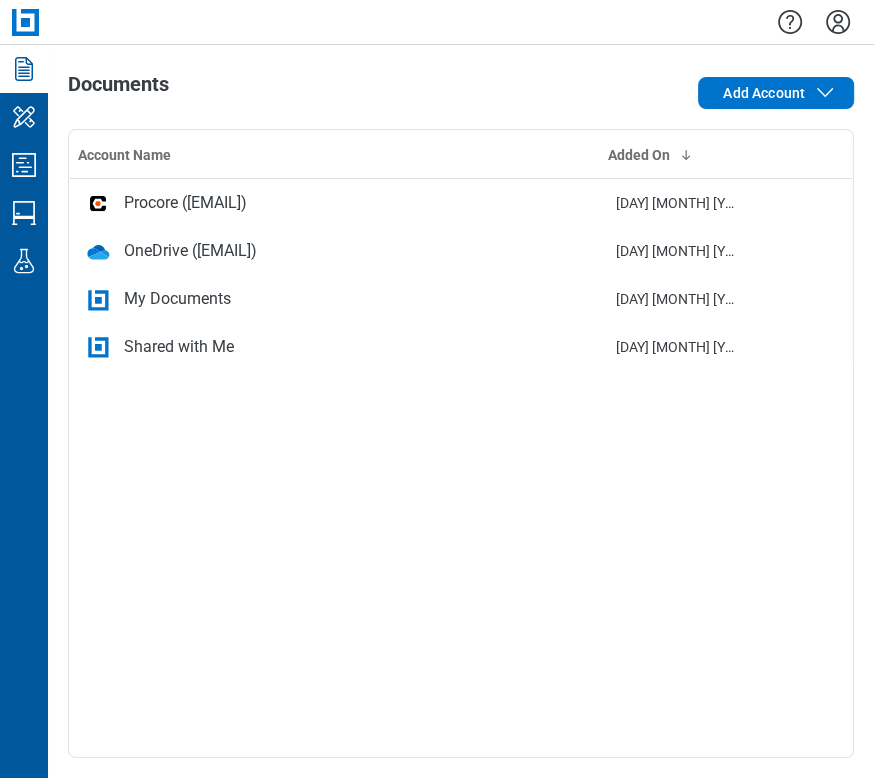 click on "Account Name Added On Procore ([EMAIL]) [DAY] [MONTH] [YEAR] OneDrive ([EMAIL]) [DAY] [MONTH] [YEAR] My Documents [DAY] [MONTH] [YEAR] Shared with Me [DAY] [MONTH] [YEAR]" at bounding box center [461, 443] 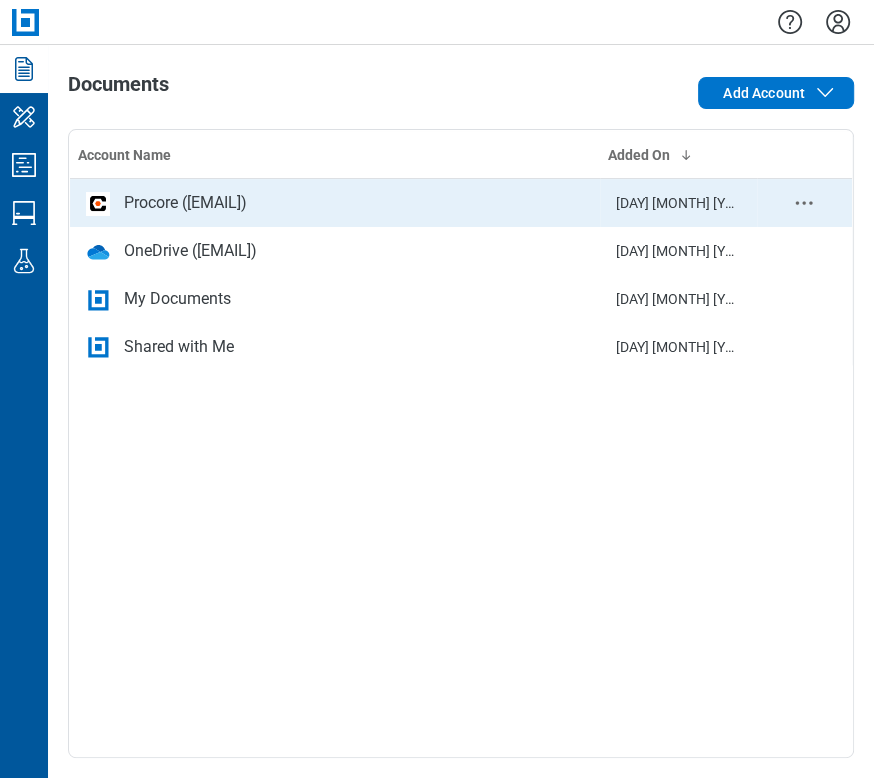 click on "Procore ([EMAIL])" at bounding box center (185, 203) 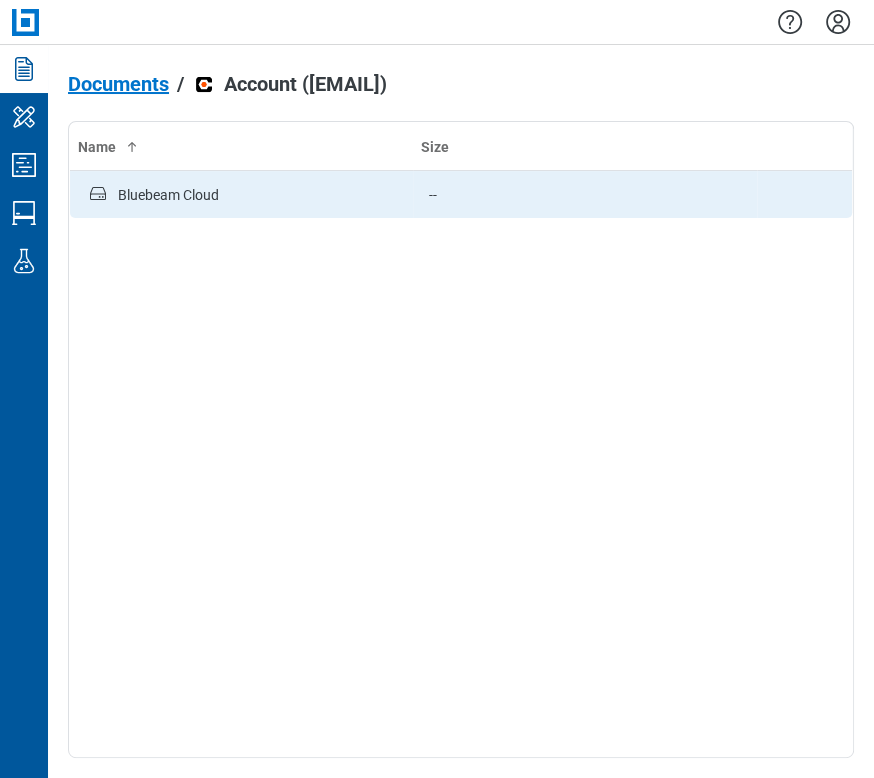 click on "Bluebeam Cloud" at bounding box center [241, 195] 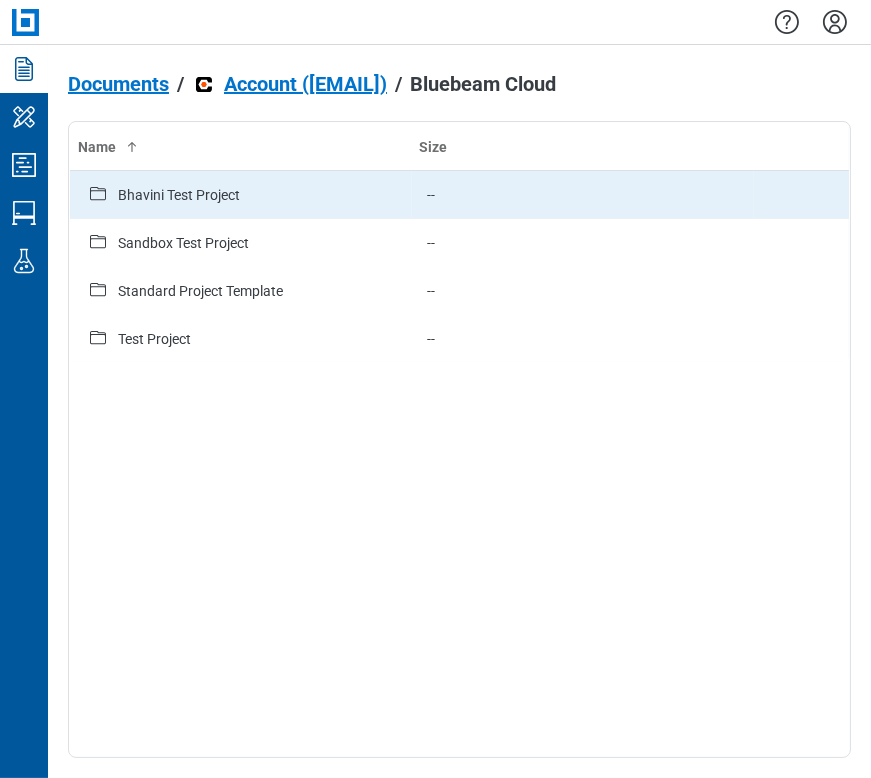 click on "Bhavini Test Project" at bounding box center [179, 195] 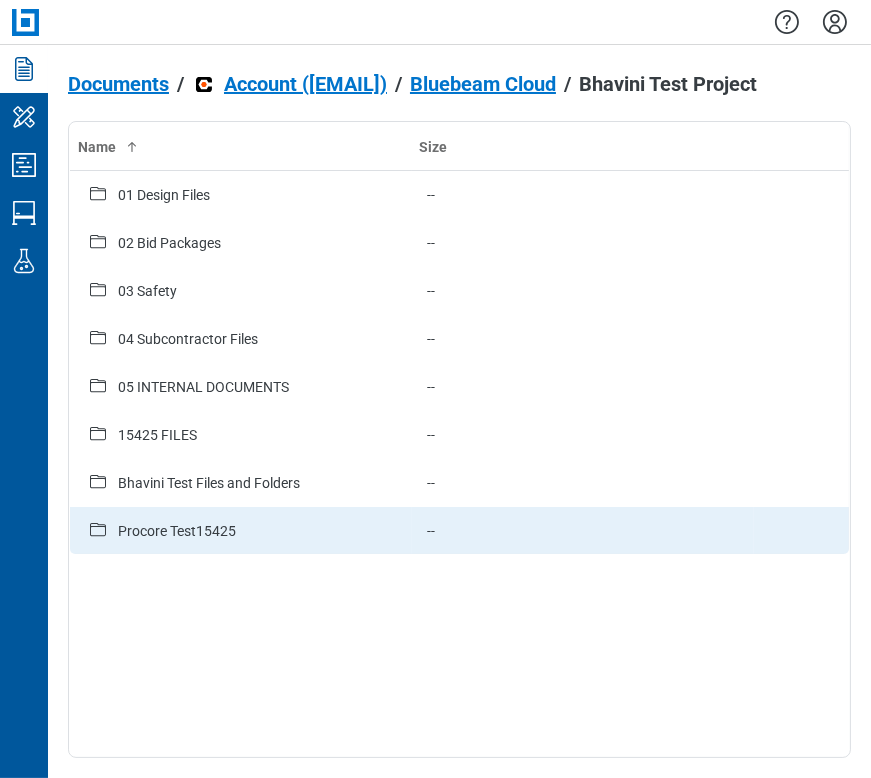 click on "Procore Test15425" at bounding box center [241, 531] 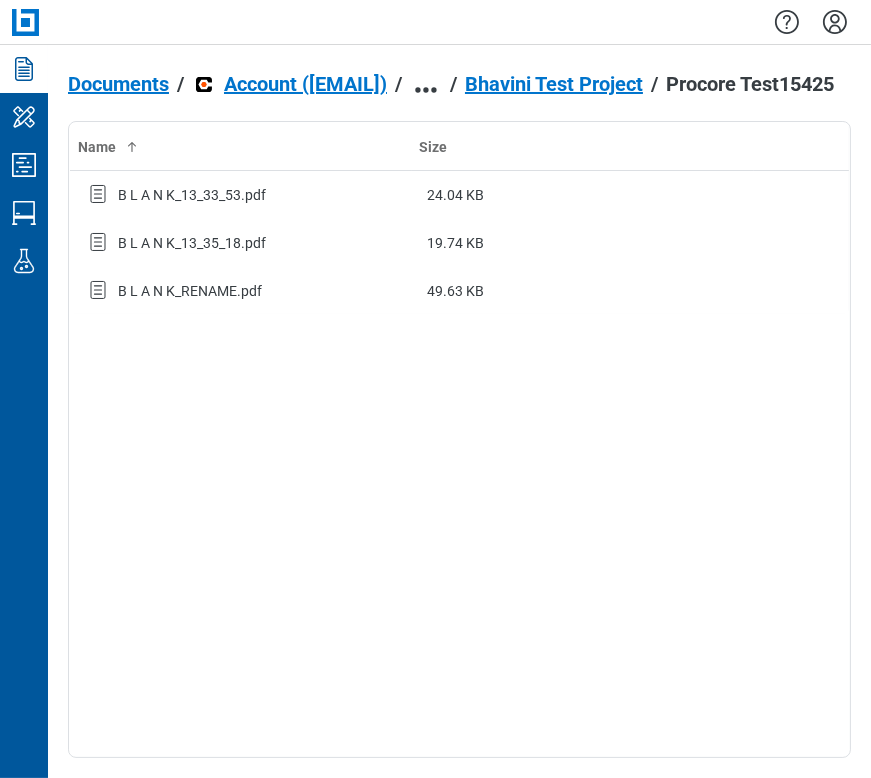 click on "Bhavini Test Project" at bounding box center (554, 84) 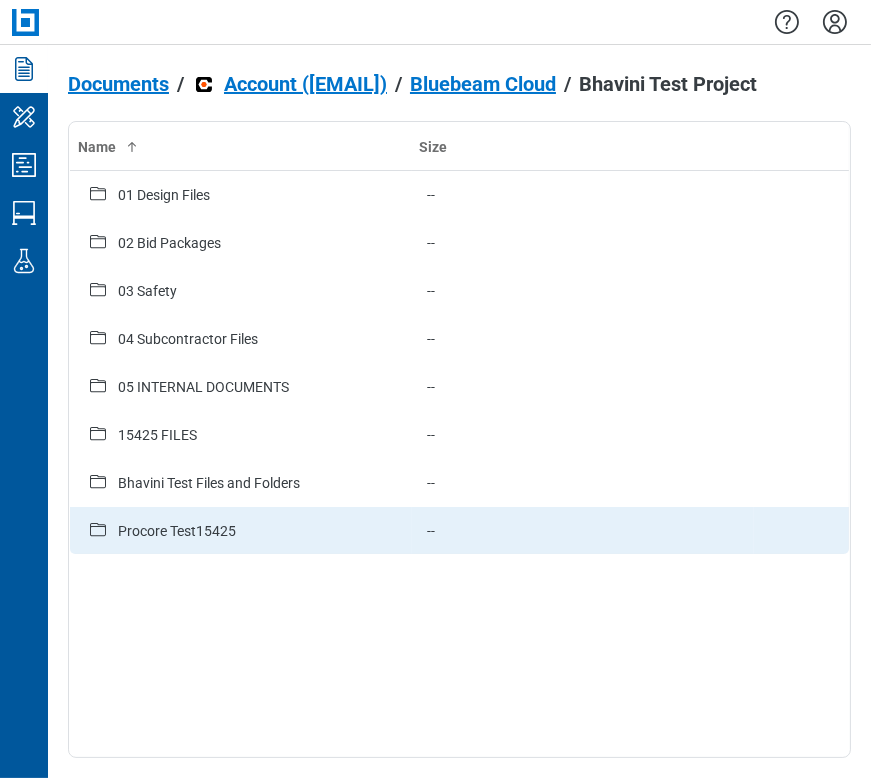 click on "Procore Test15425" at bounding box center [241, 531] 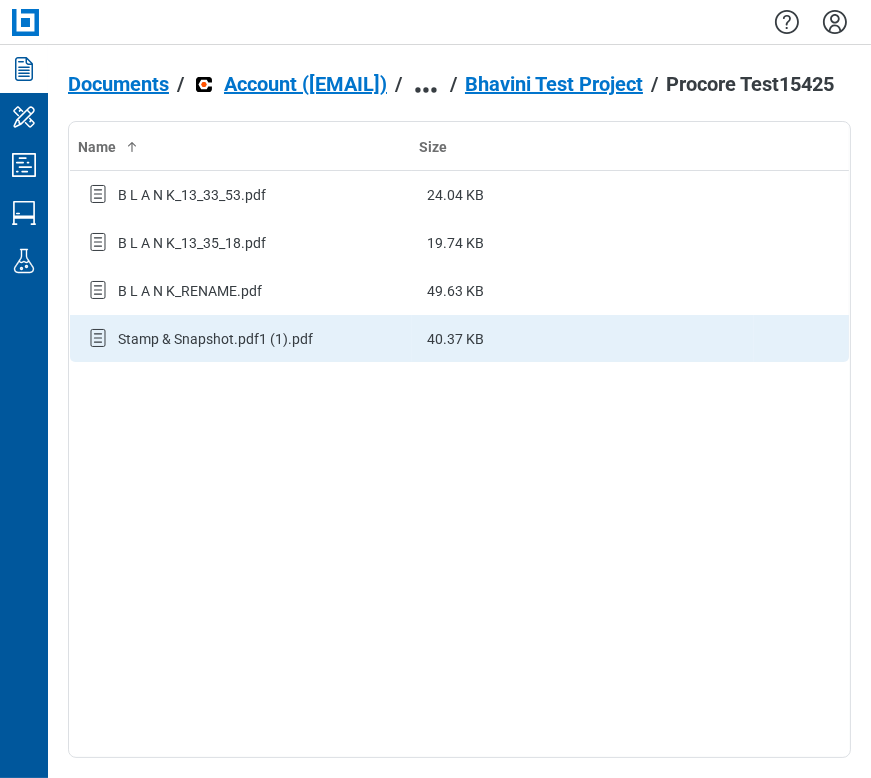 click on "Stamp & Snapshot.pdf1 (1).pdf" at bounding box center [215, 339] 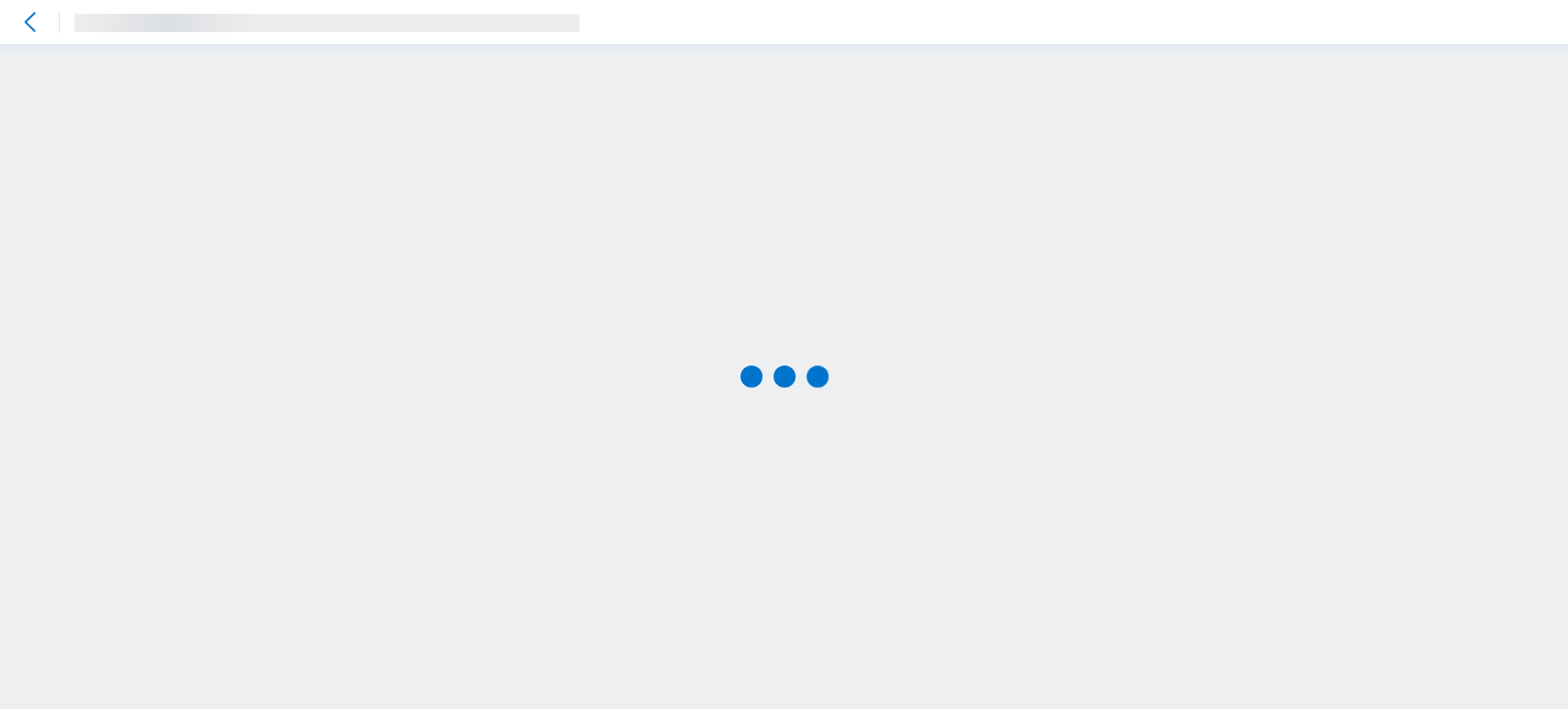 scroll, scrollTop: 0, scrollLeft: 0, axis: both 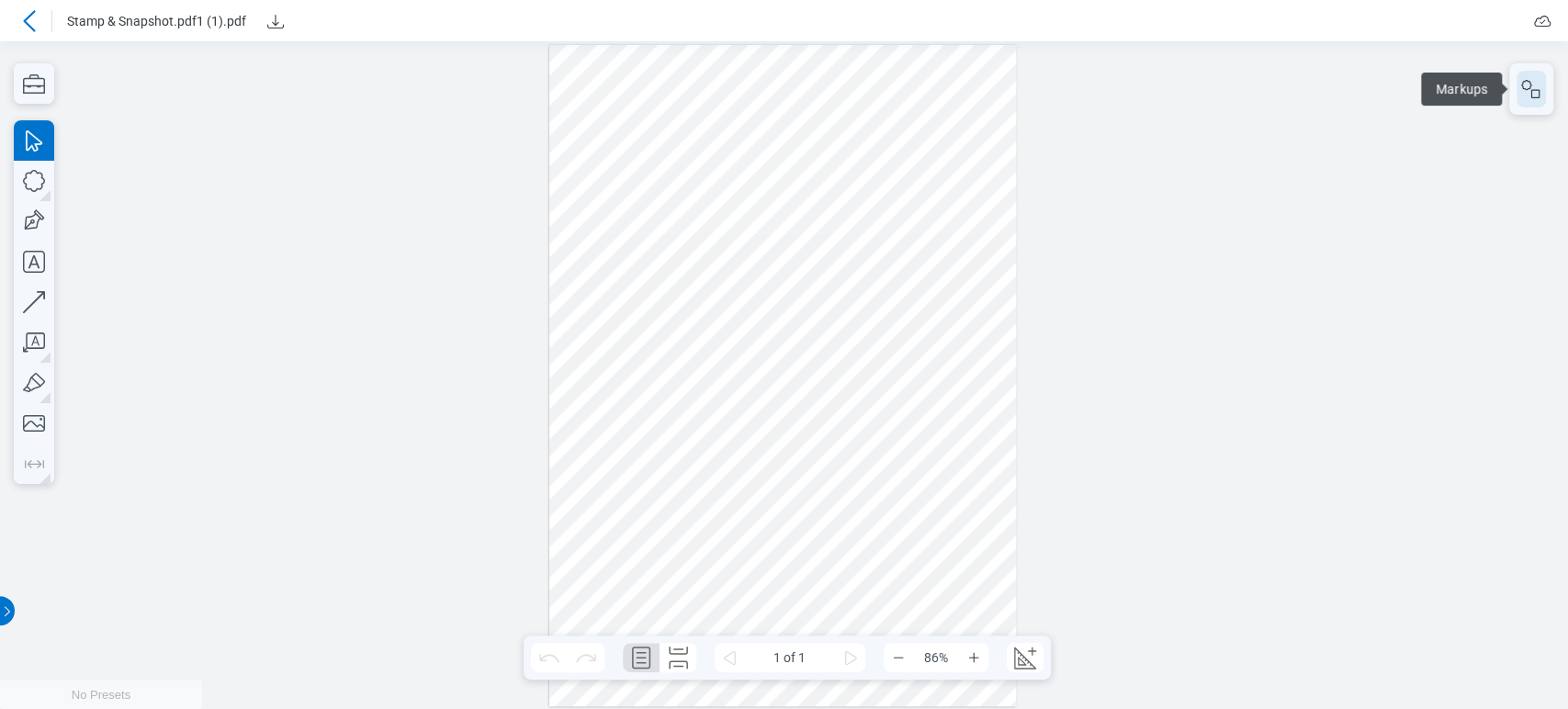 click 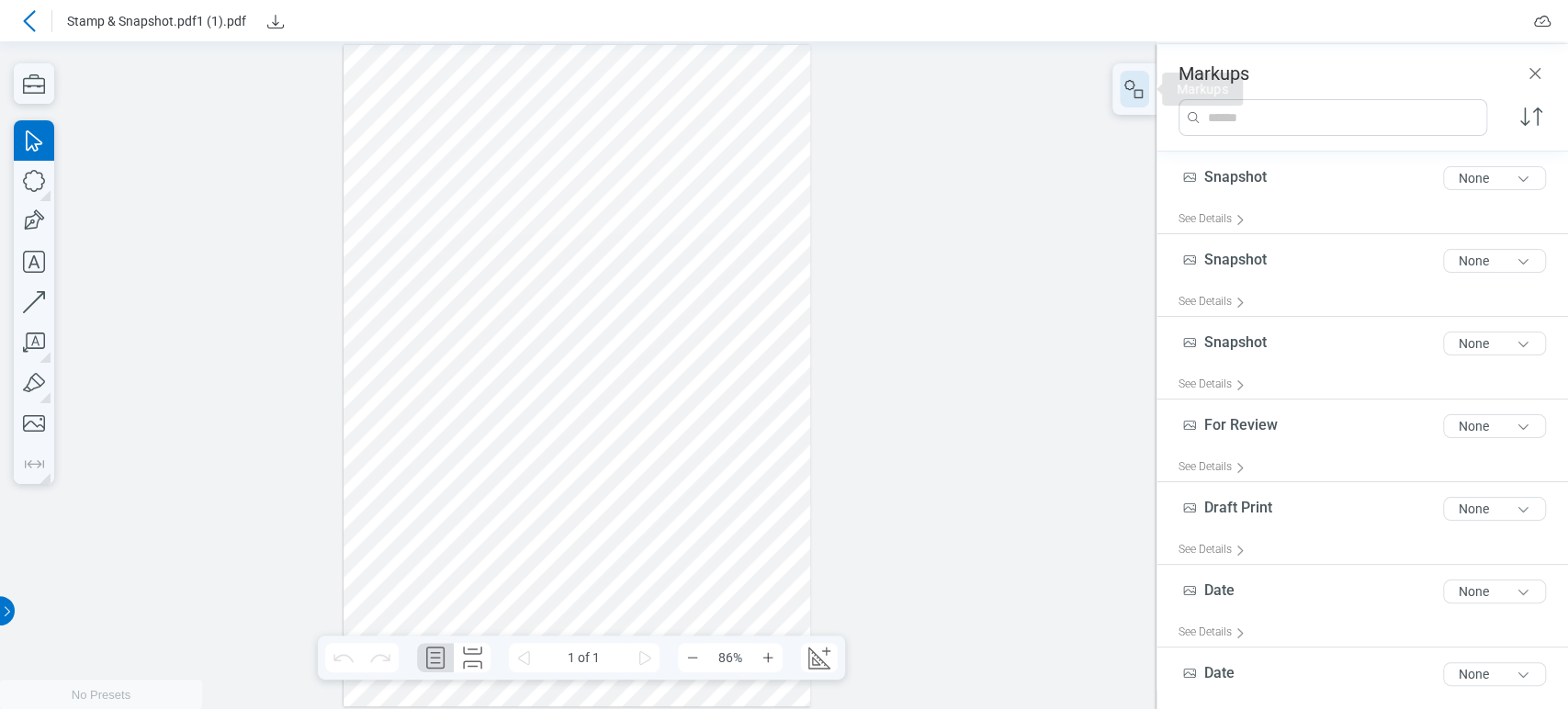 click 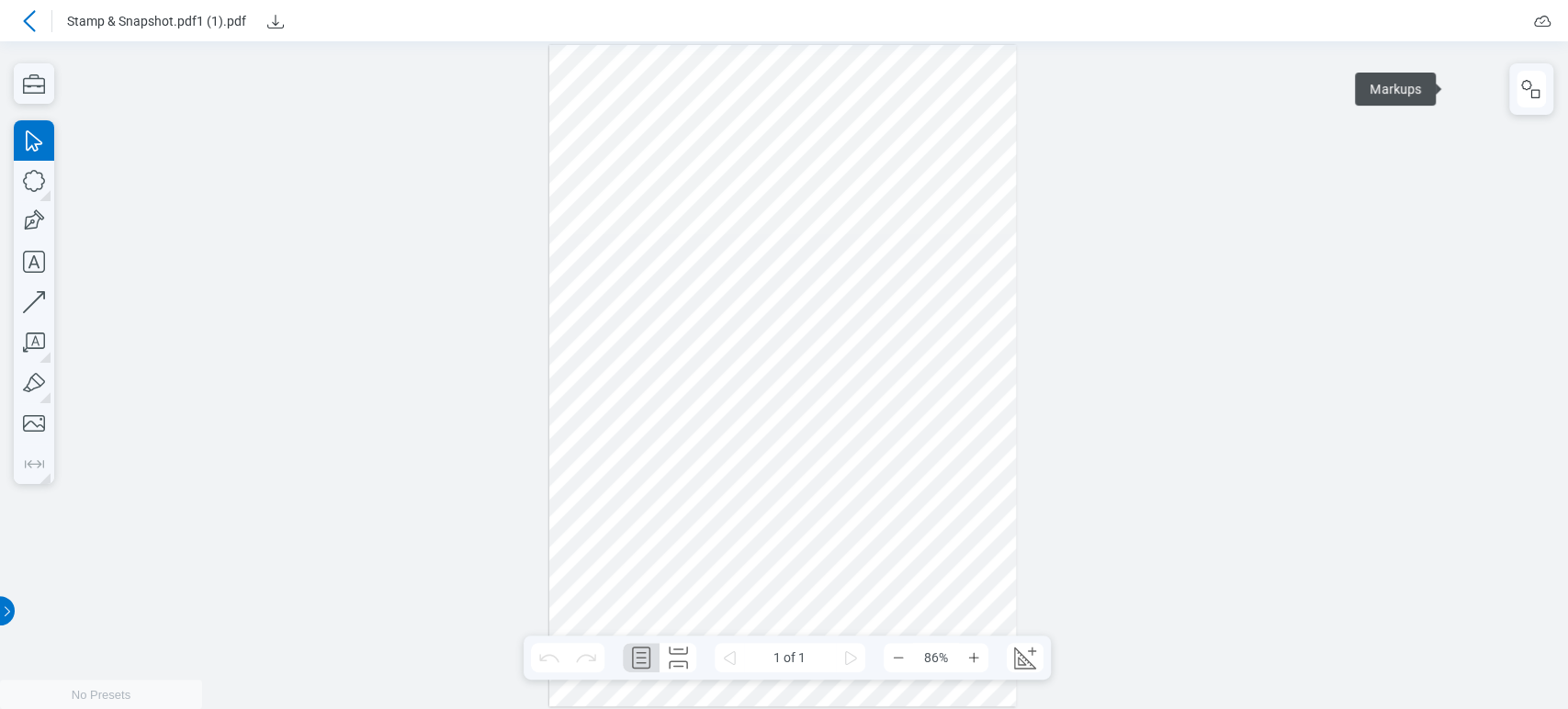 type 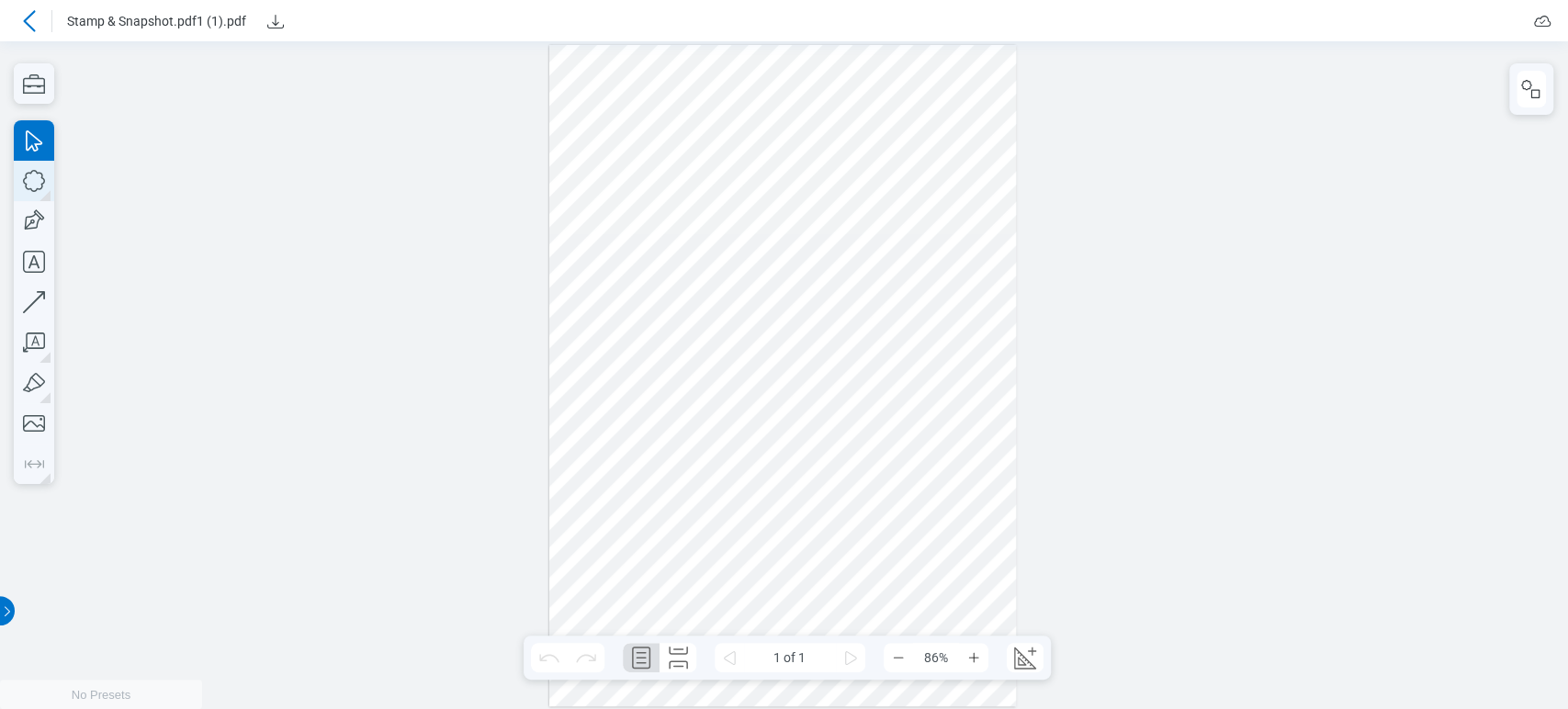 click 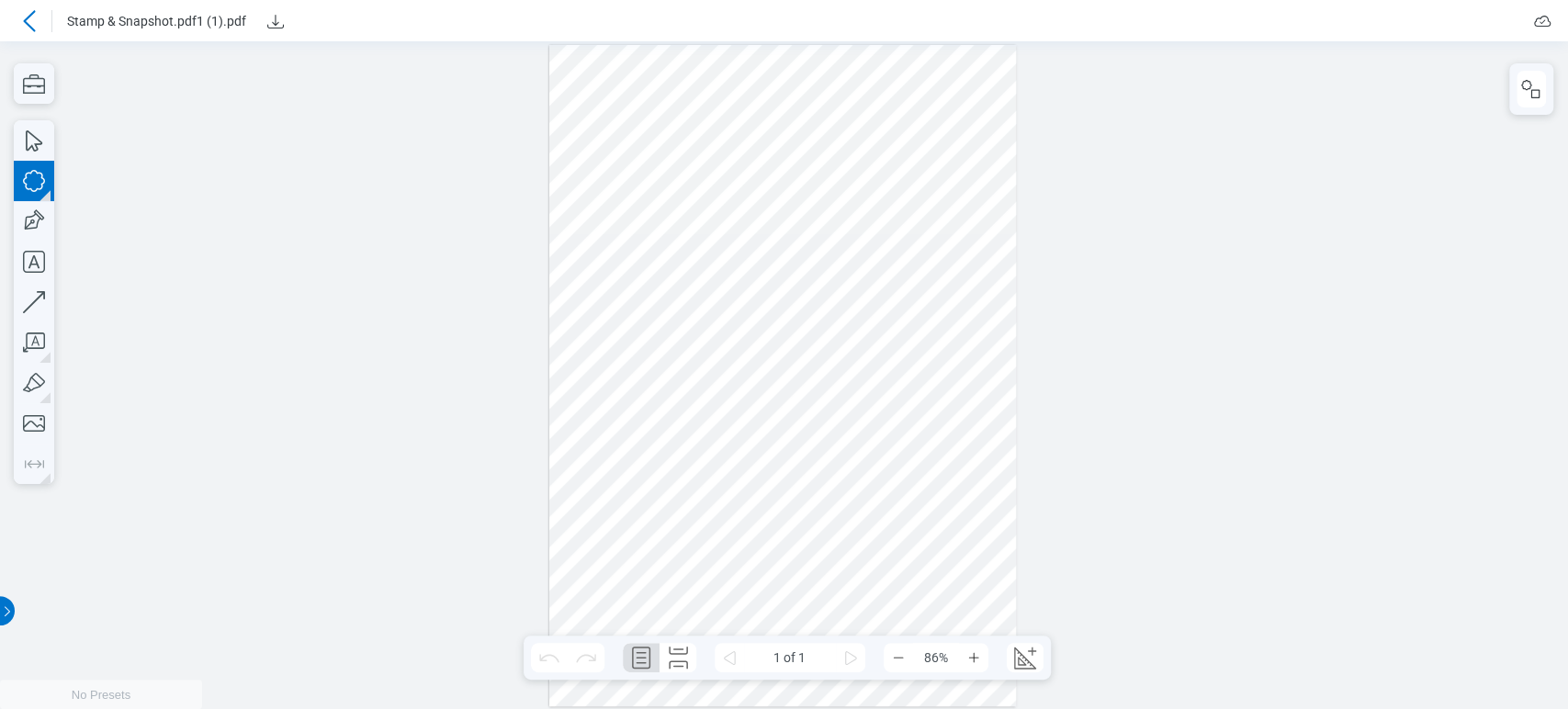 drag, startPoint x: 587, startPoint y: 70, endPoint x: 985, endPoint y: 432, distance: 538.0037 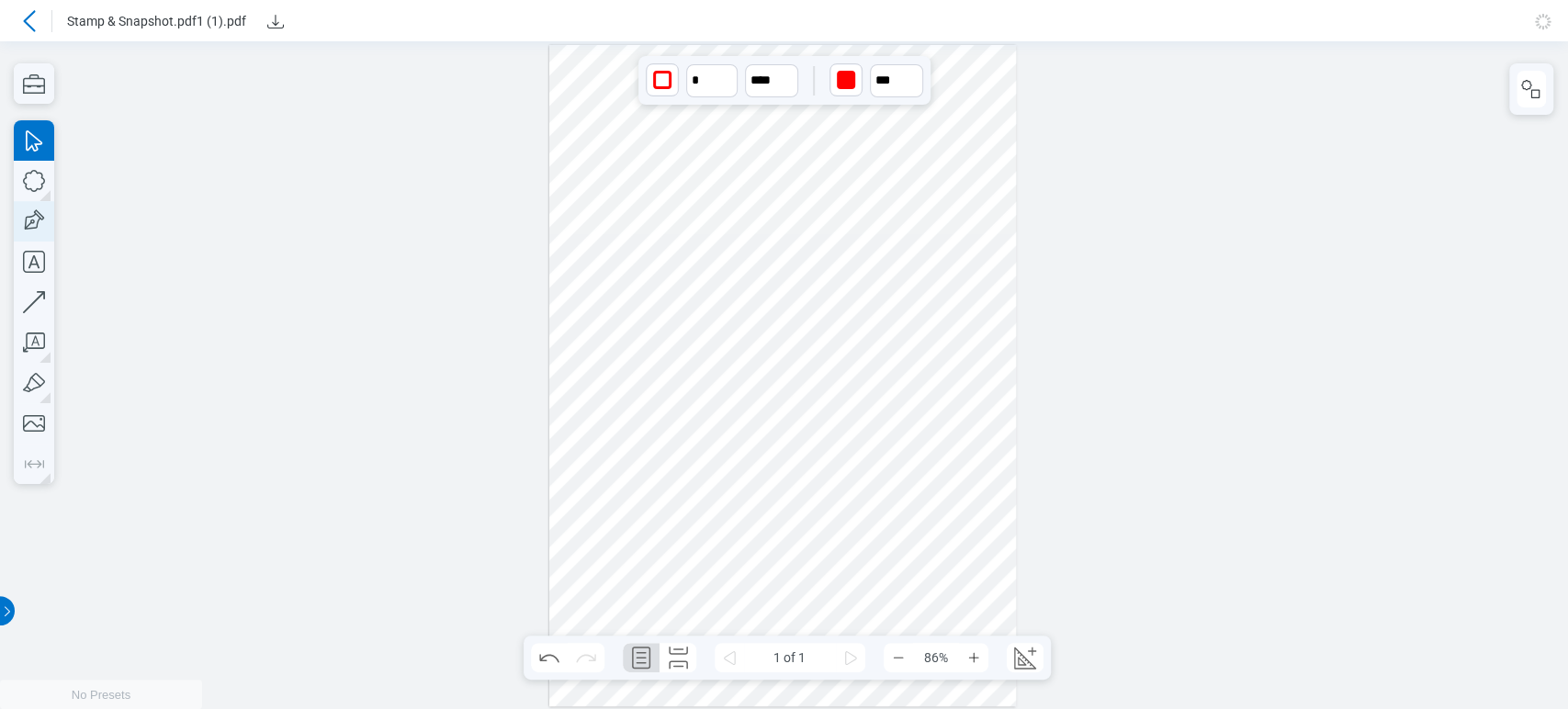 click 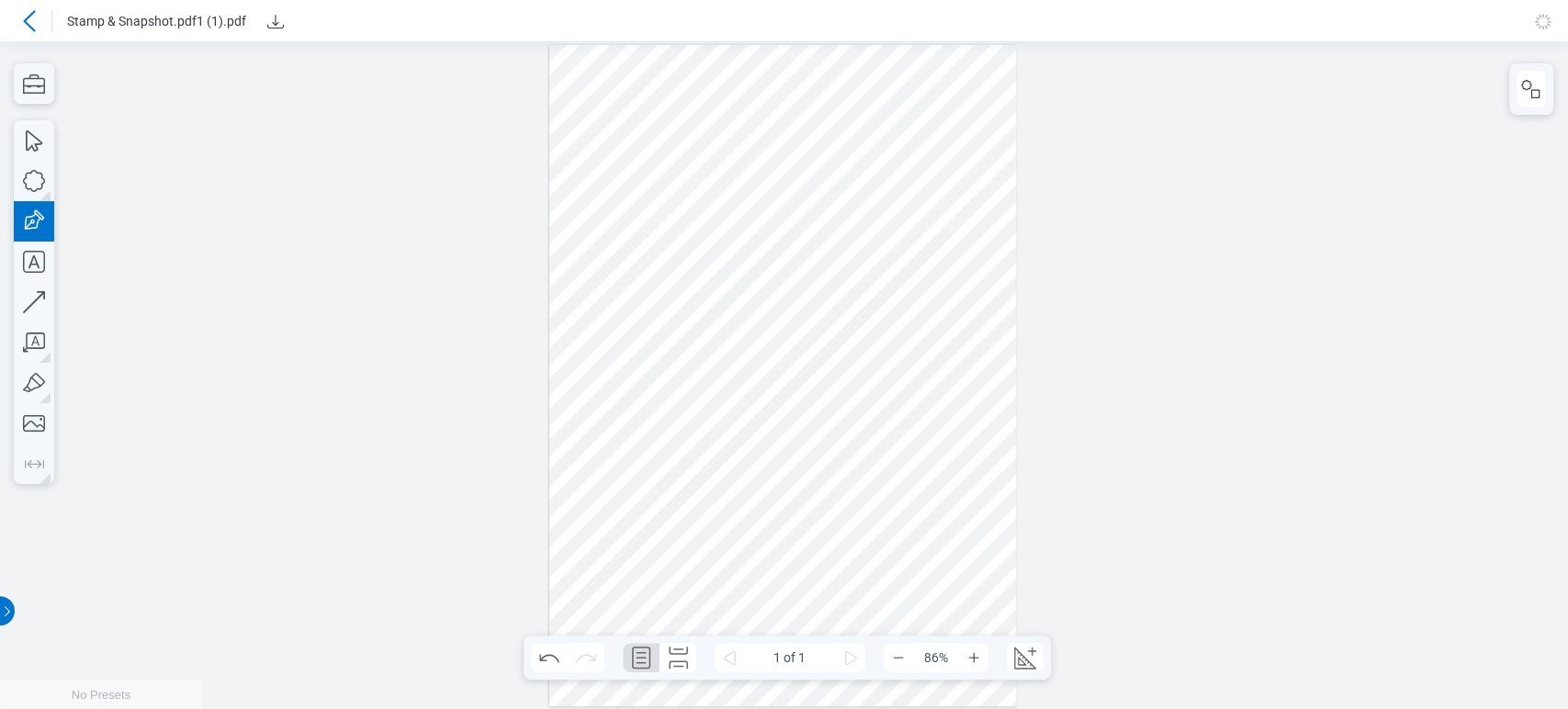 drag, startPoint x: 582, startPoint y: 453, endPoint x: 948, endPoint y: 580, distance: 387.40805 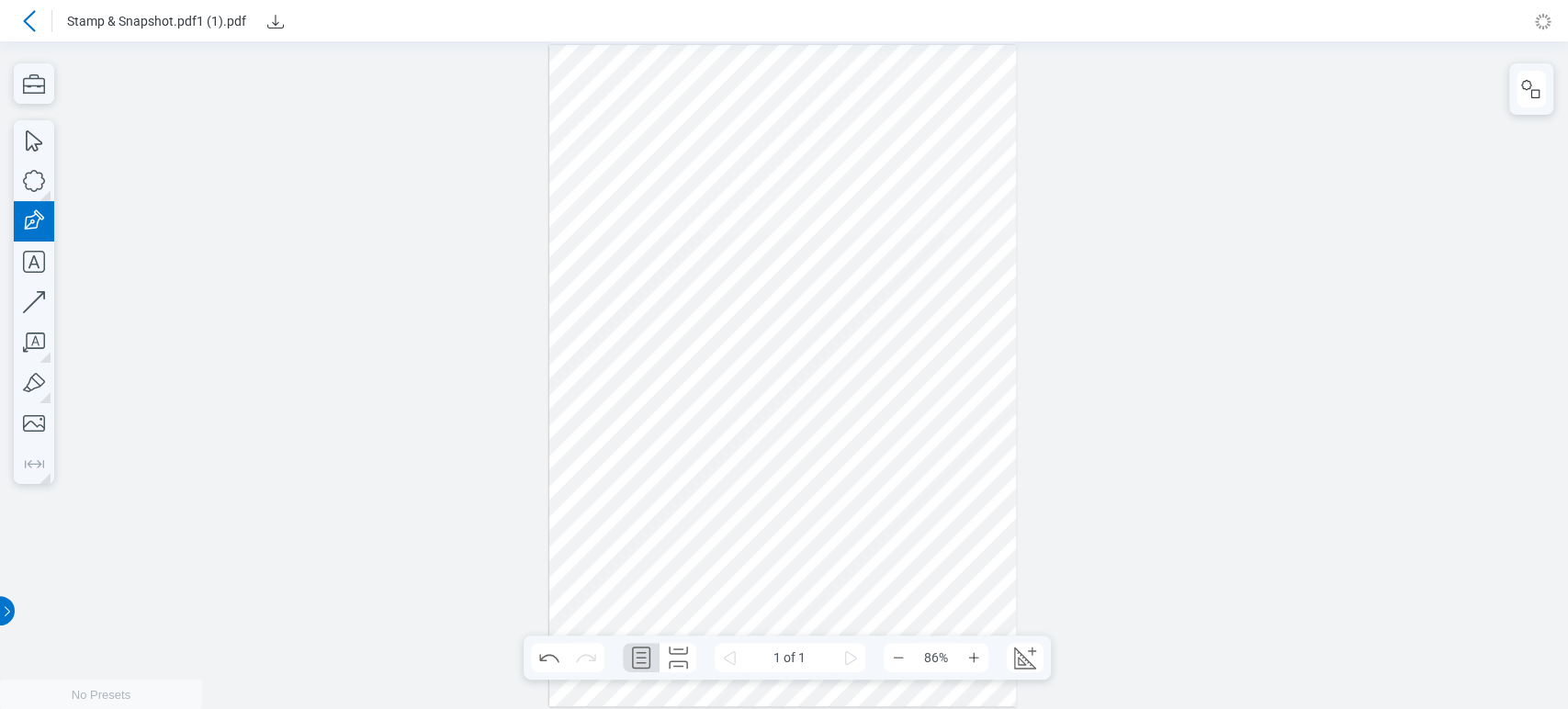 click at bounding box center [783, 376] 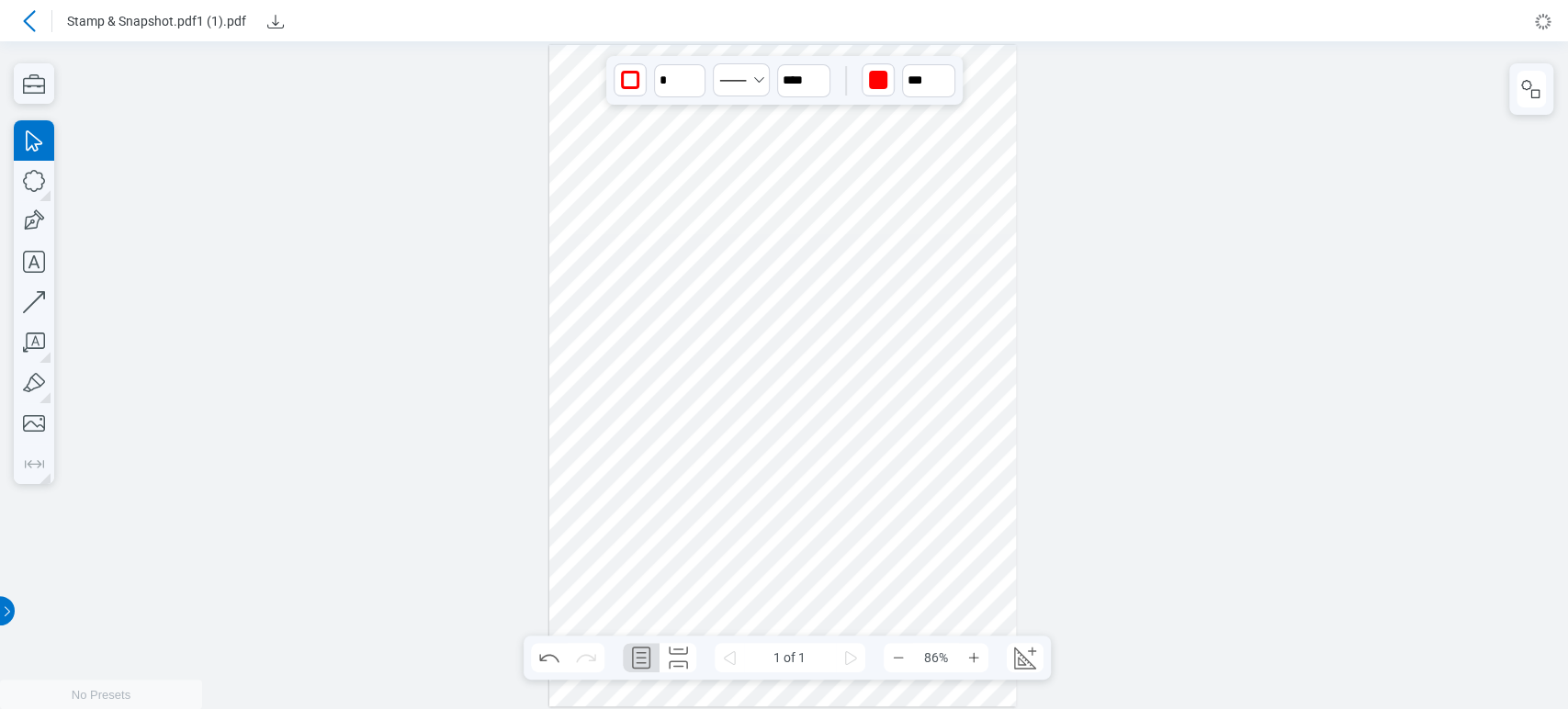 type 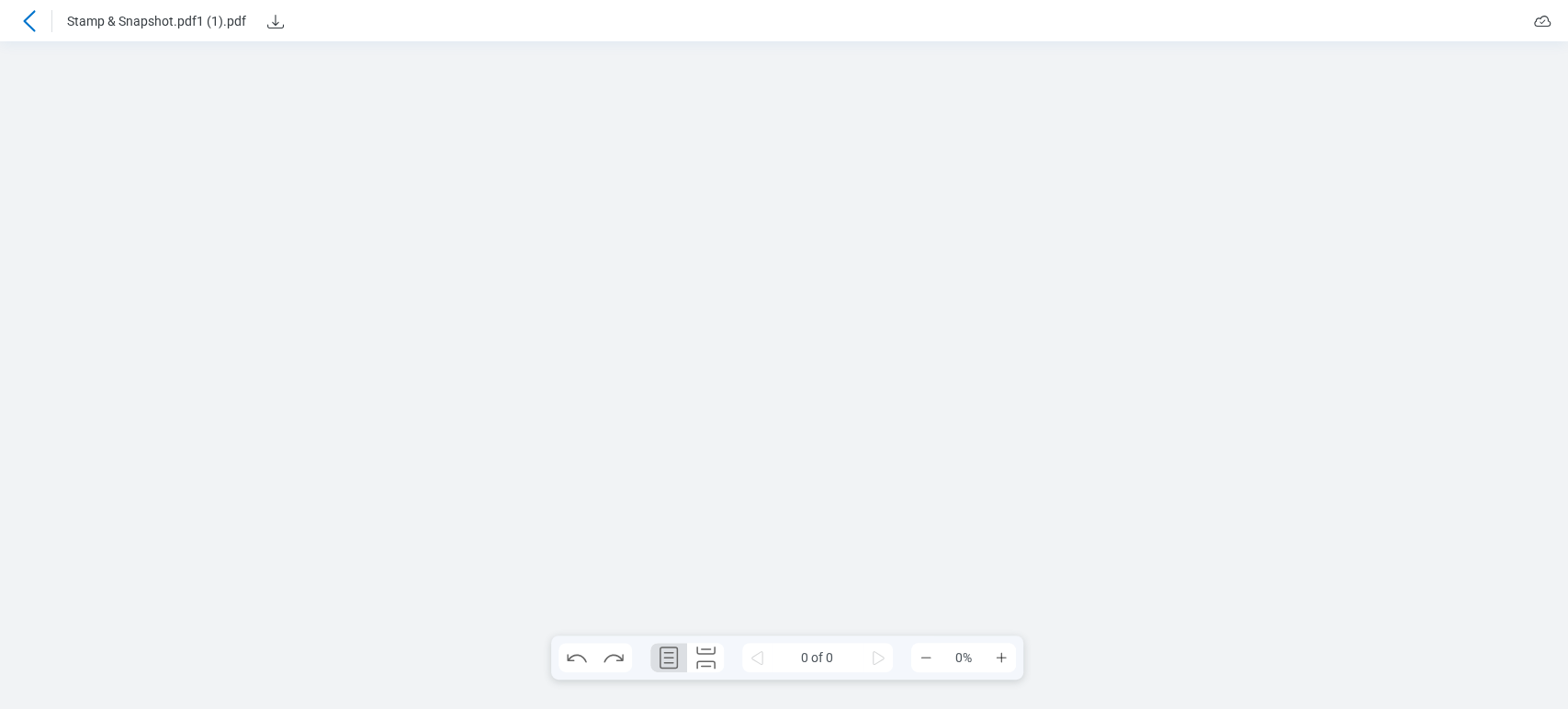 scroll, scrollTop: 0, scrollLeft: 0, axis: both 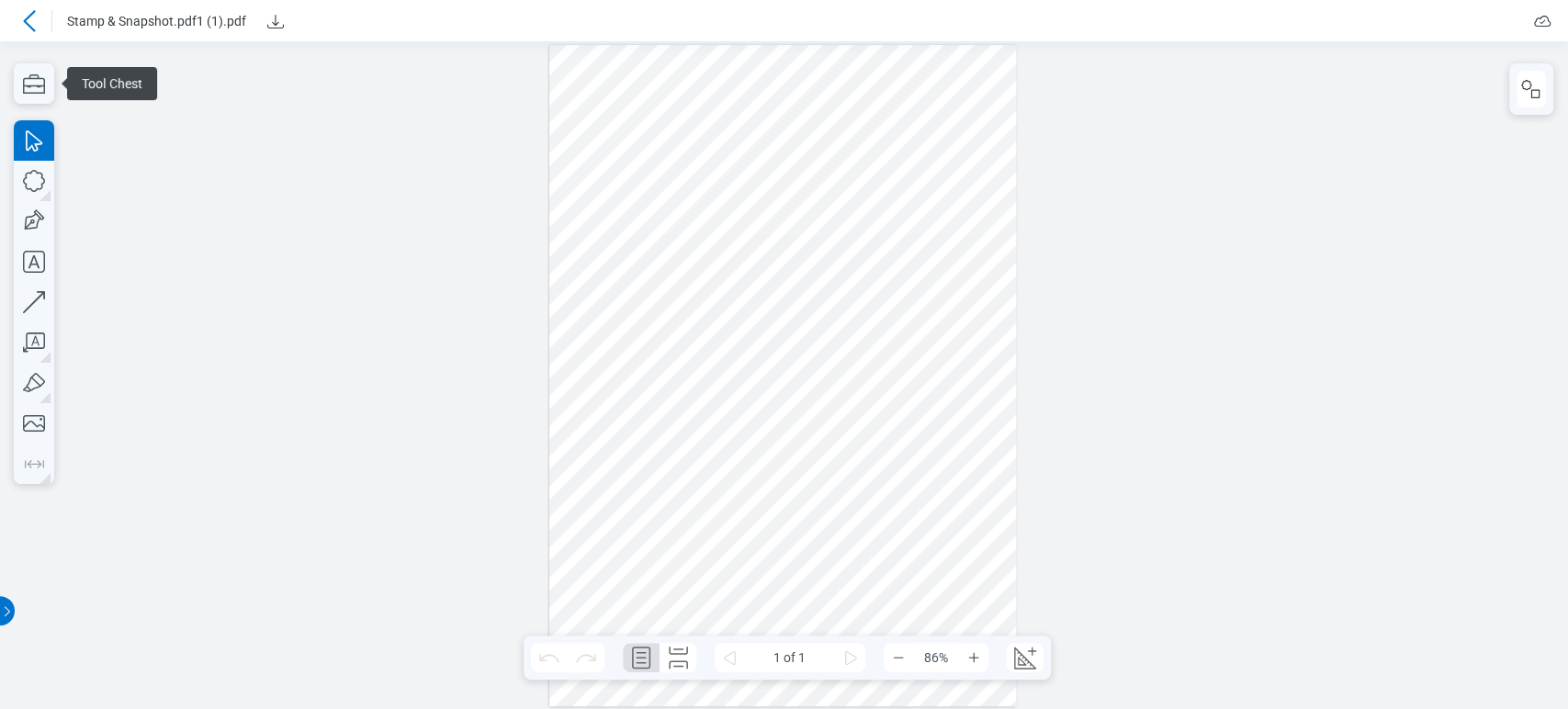 type 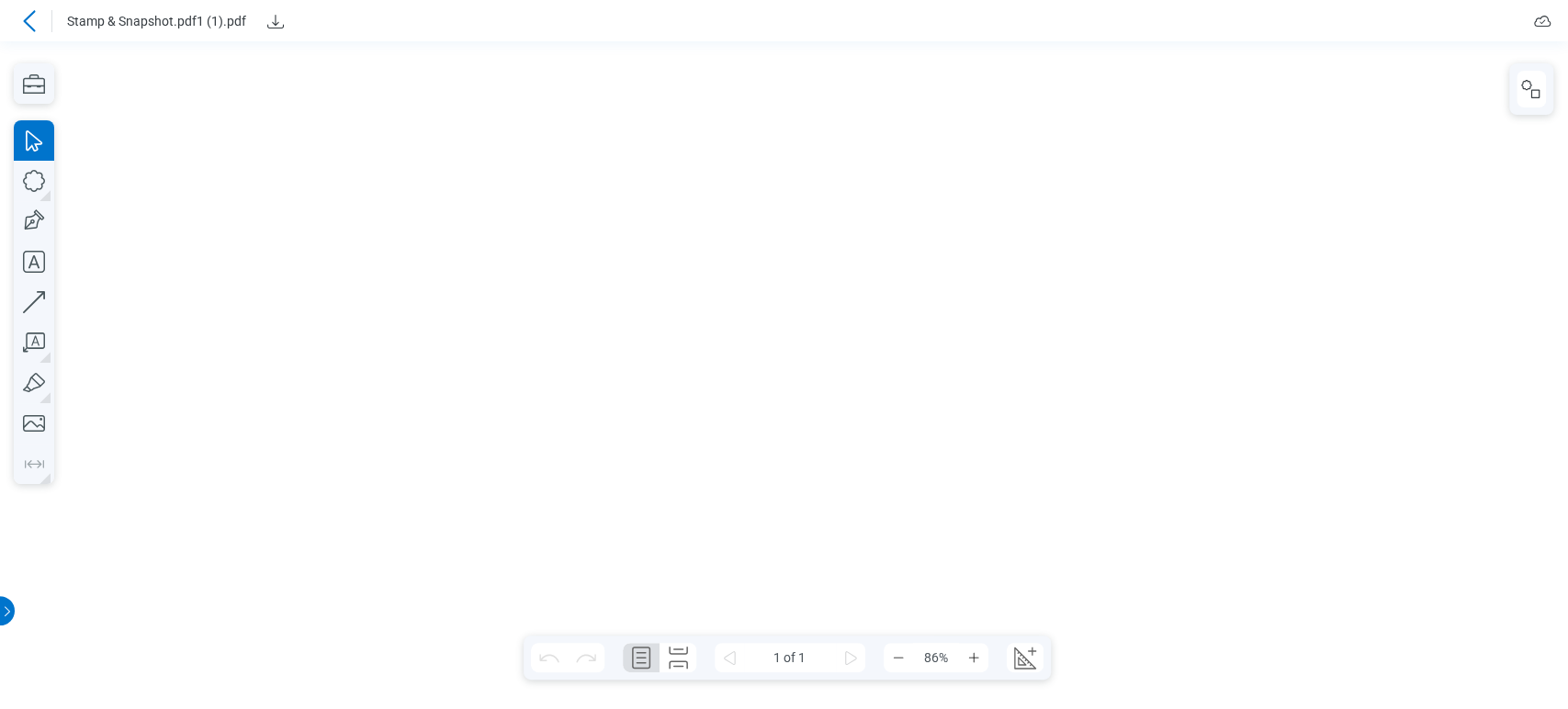 type 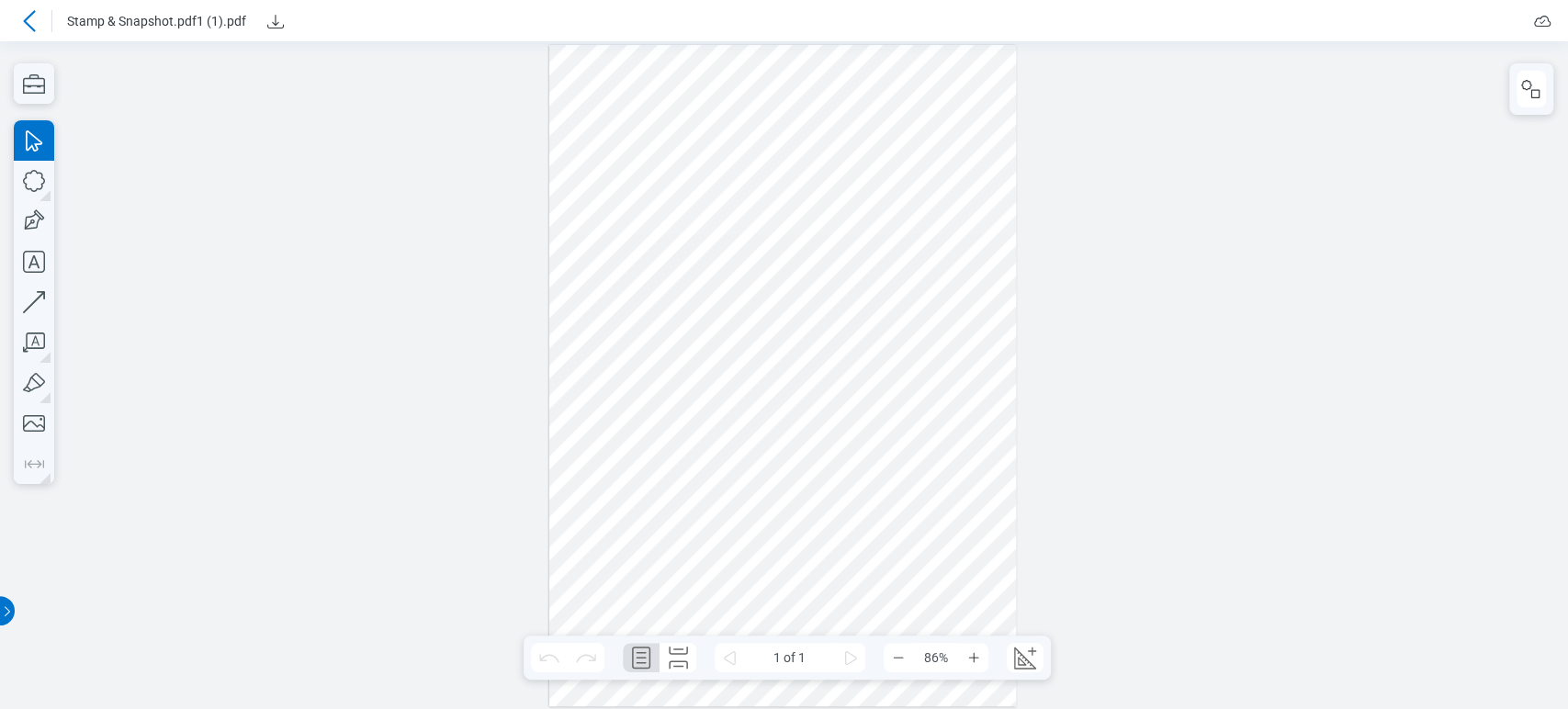 scroll, scrollTop: 0, scrollLeft: 0, axis: both 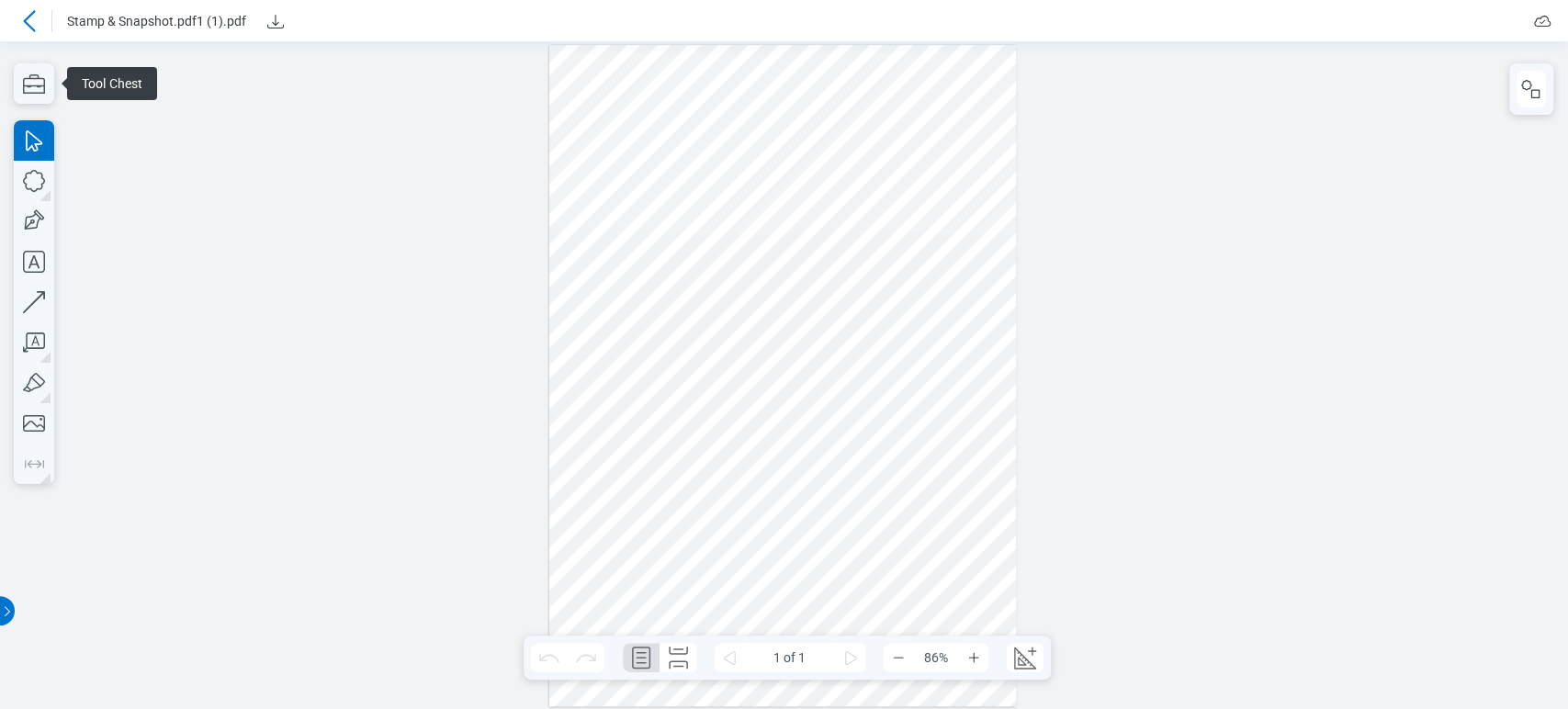 click 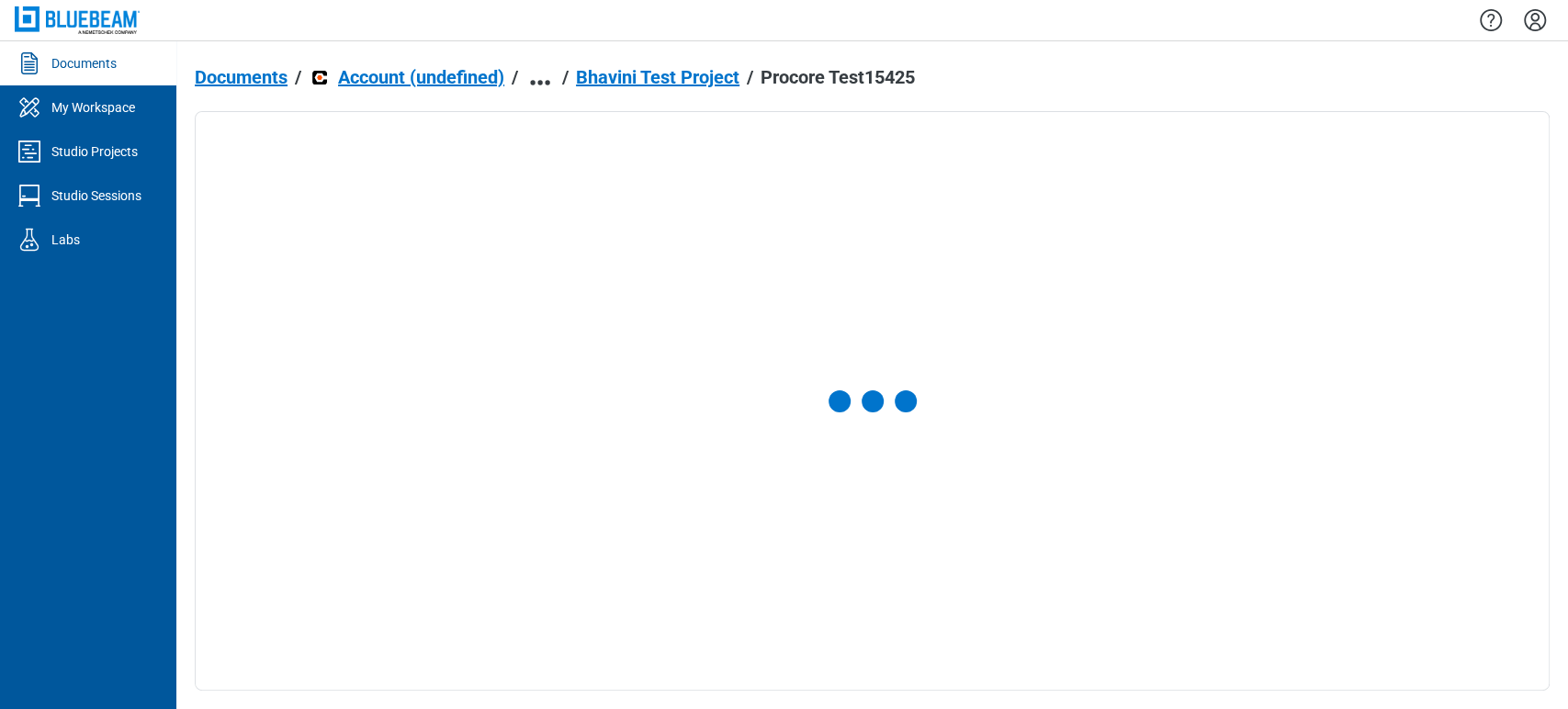click 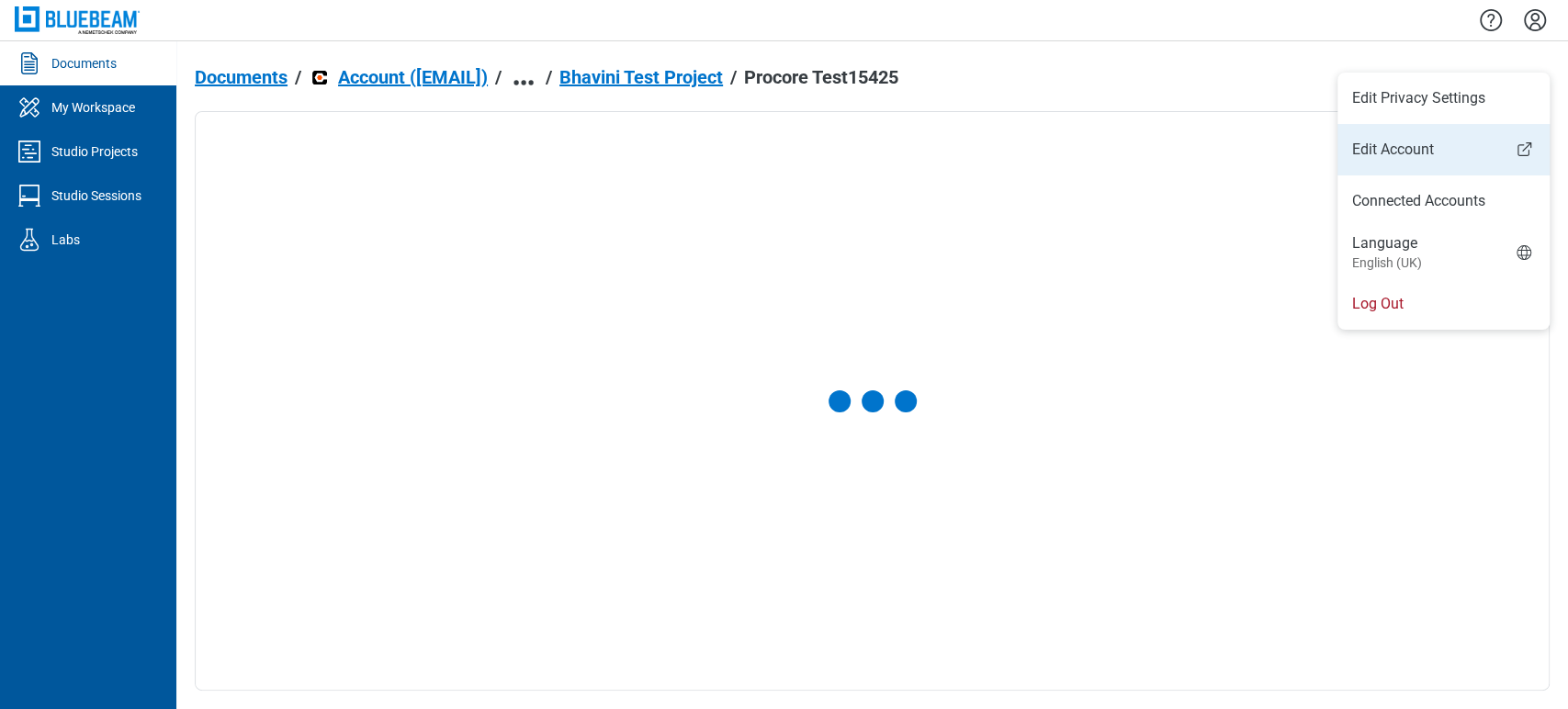 click on "Edit Account" at bounding box center (1443, 150) 